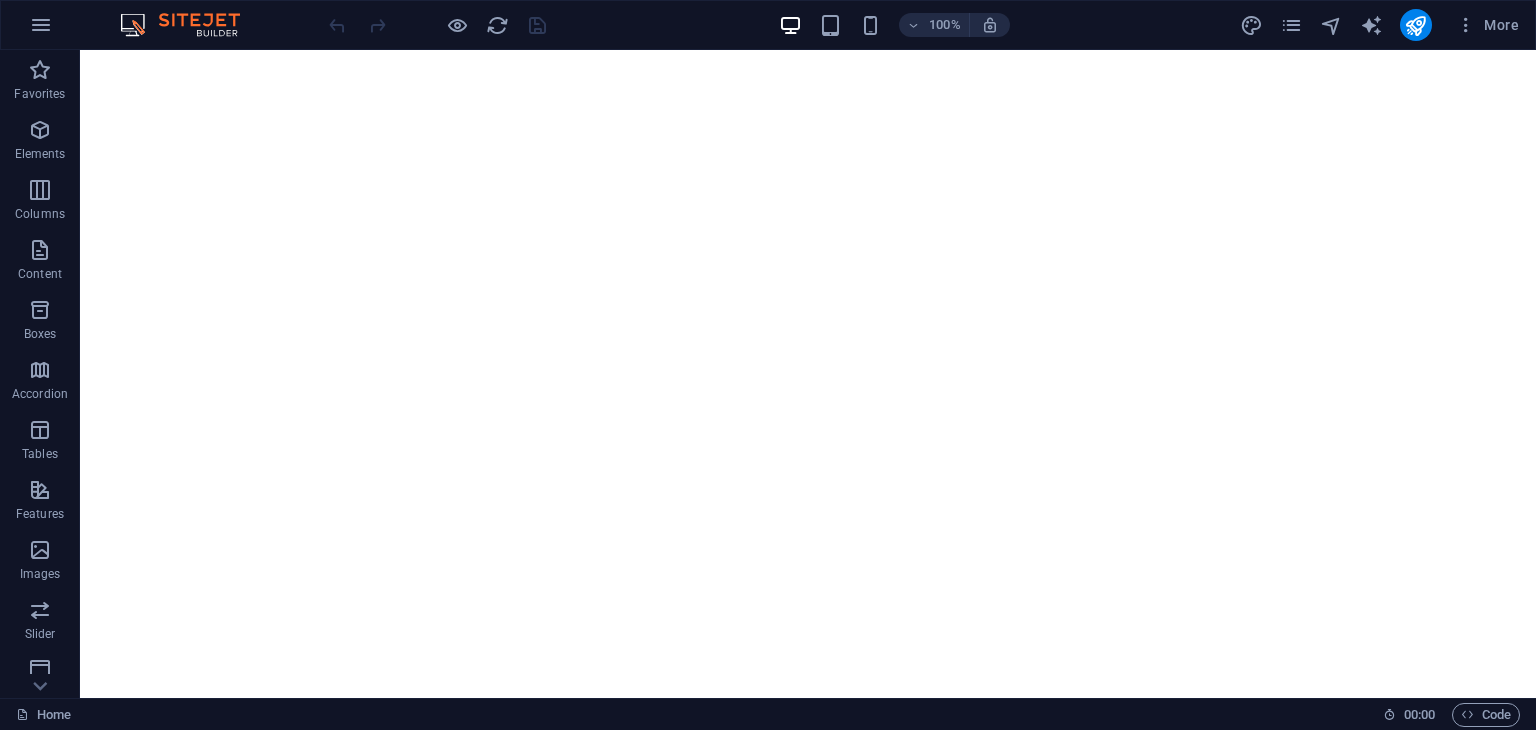scroll, scrollTop: 0, scrollLeft: 0, axis: both 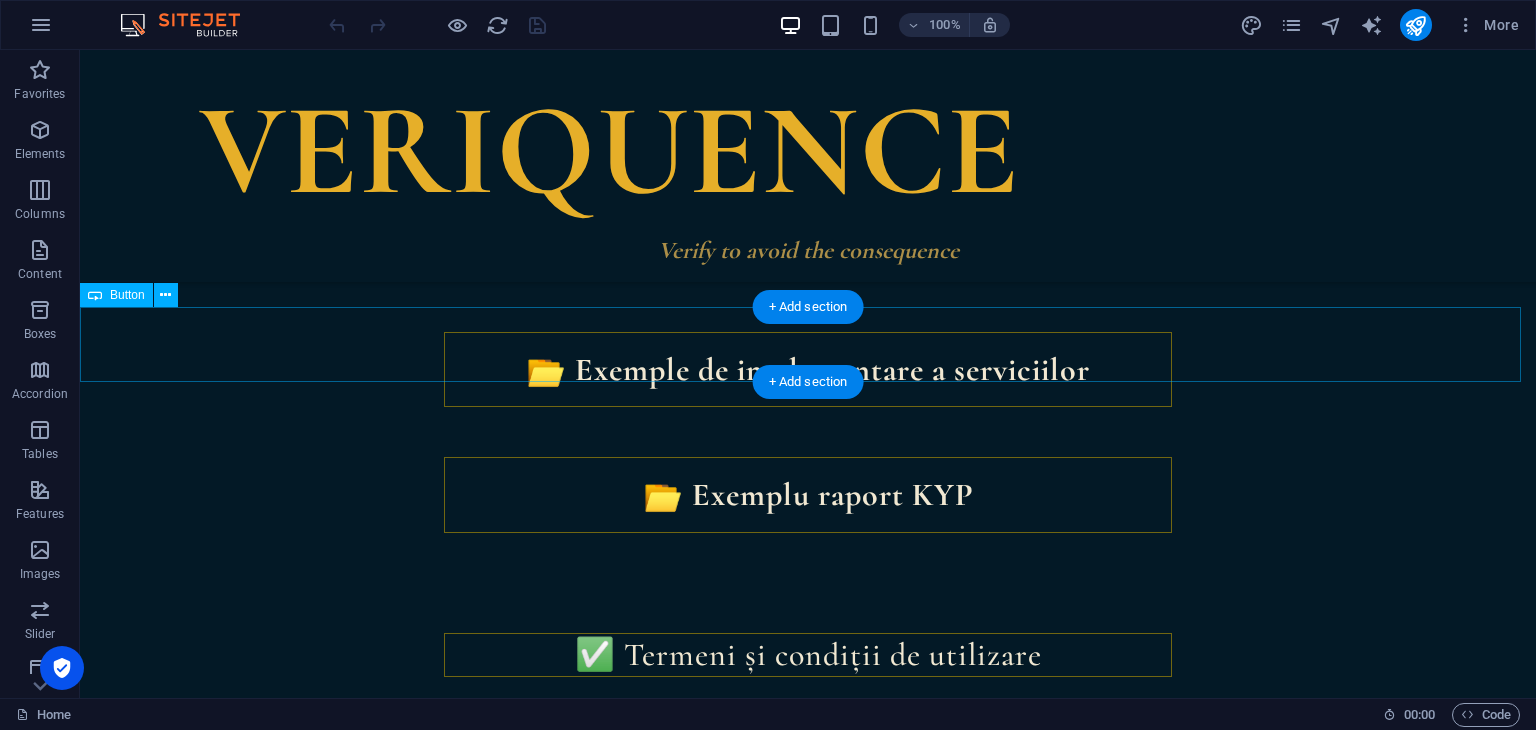 click on "📂 Exemple de implementare a serviciilor" at bounding box center (808, 370) 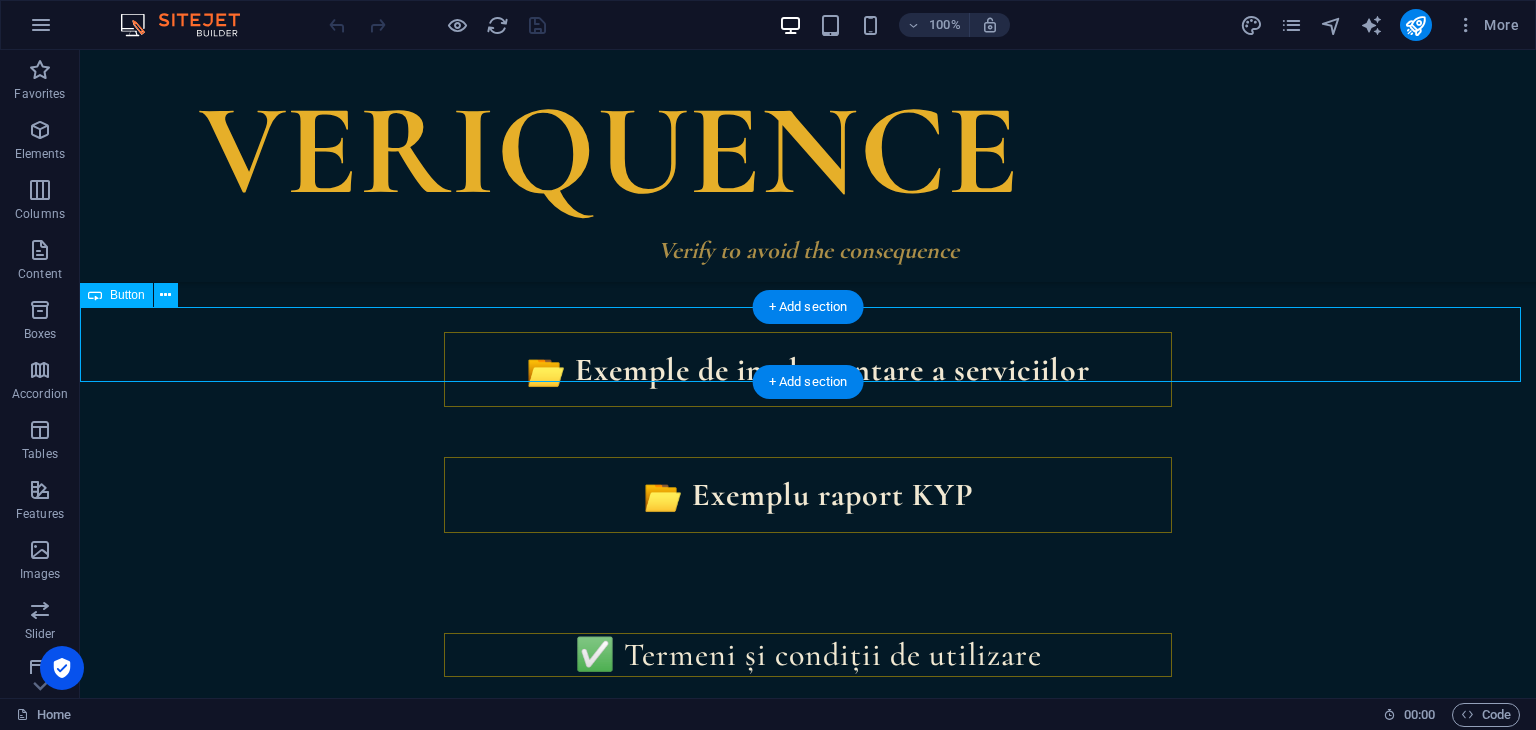 click on "📂 Exemple de implementare a serviciilor" at bounding box center (808, 370) 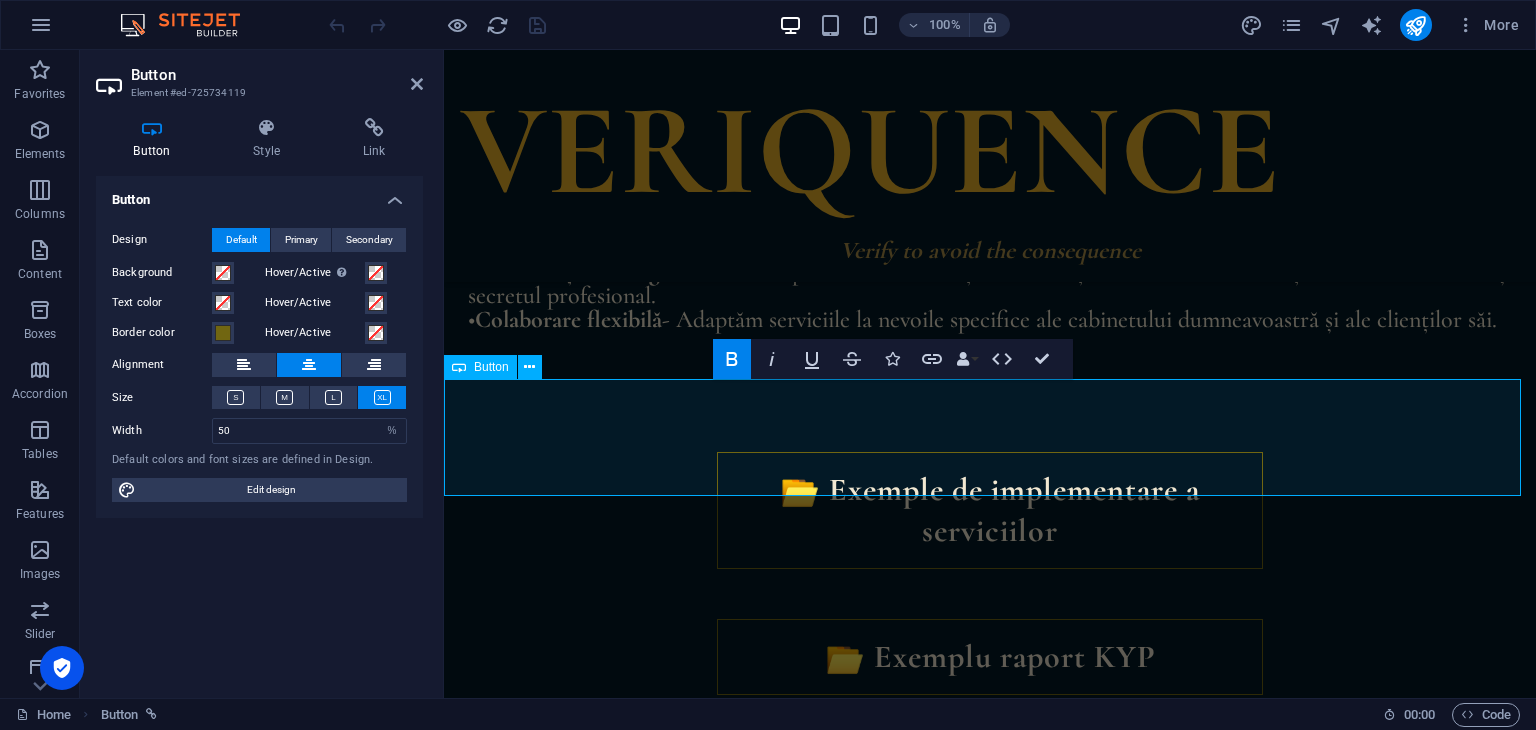 scroll, scrollTop: 2464, scrollLeft: 0, axis: vertical 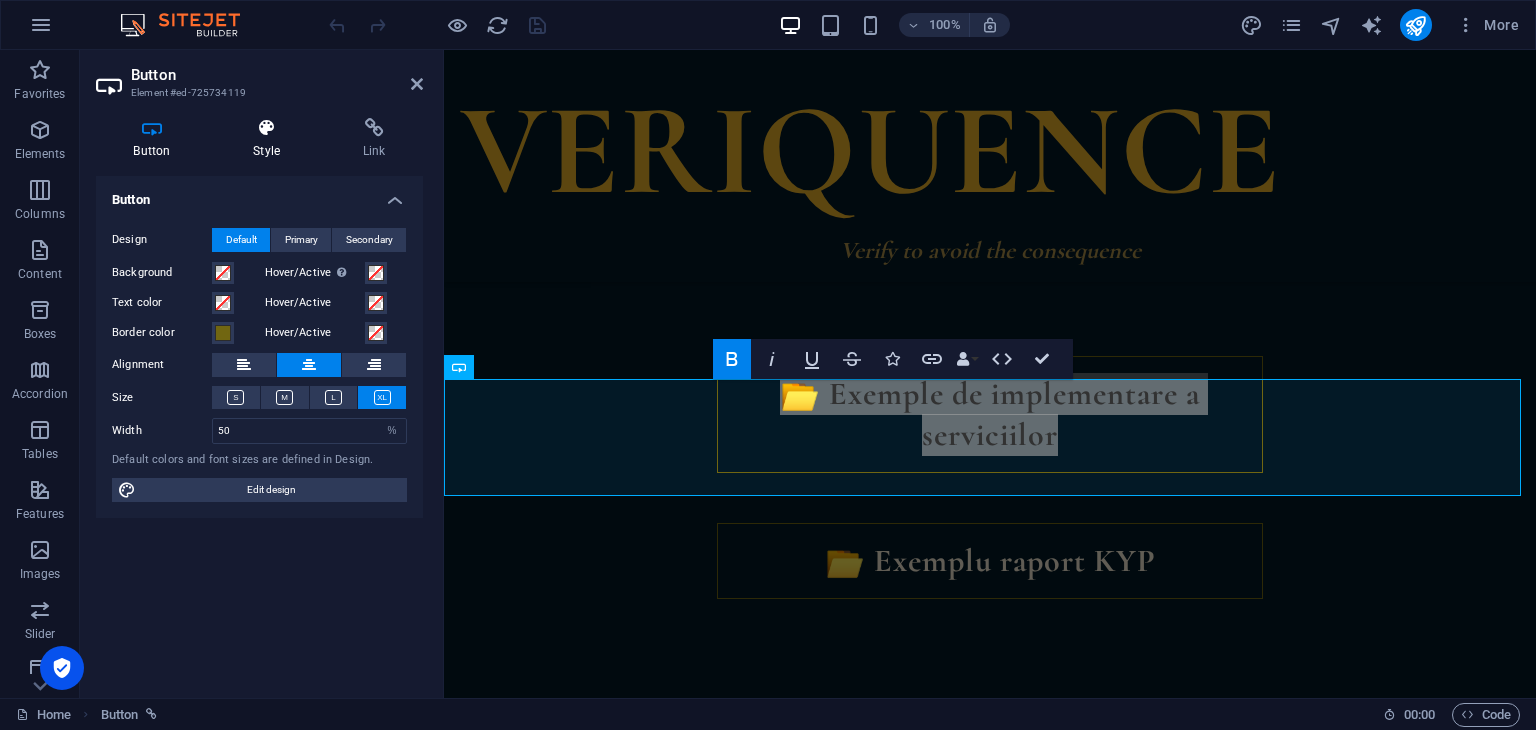 click at bounding box center [267, 128] 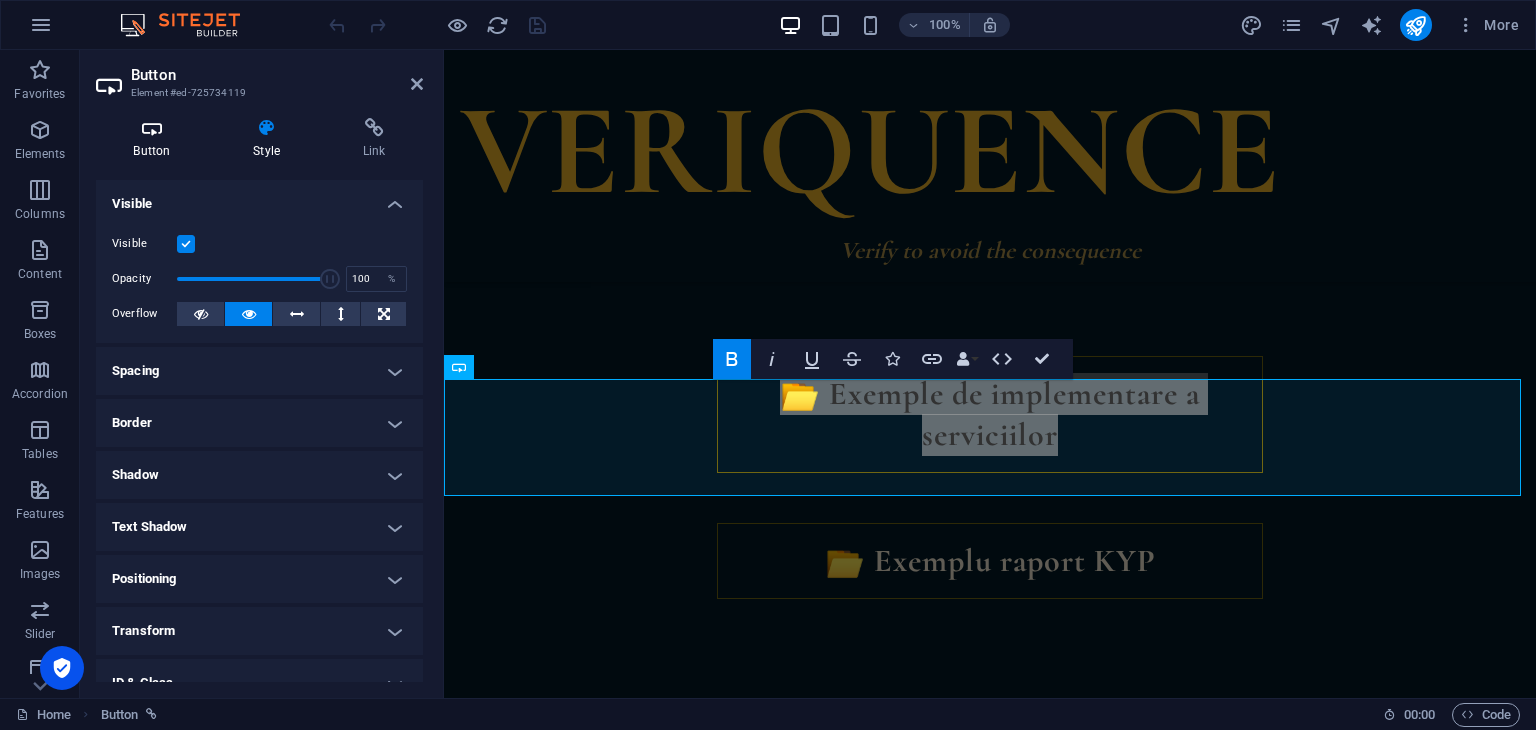 click at bounding box center (152, 128) 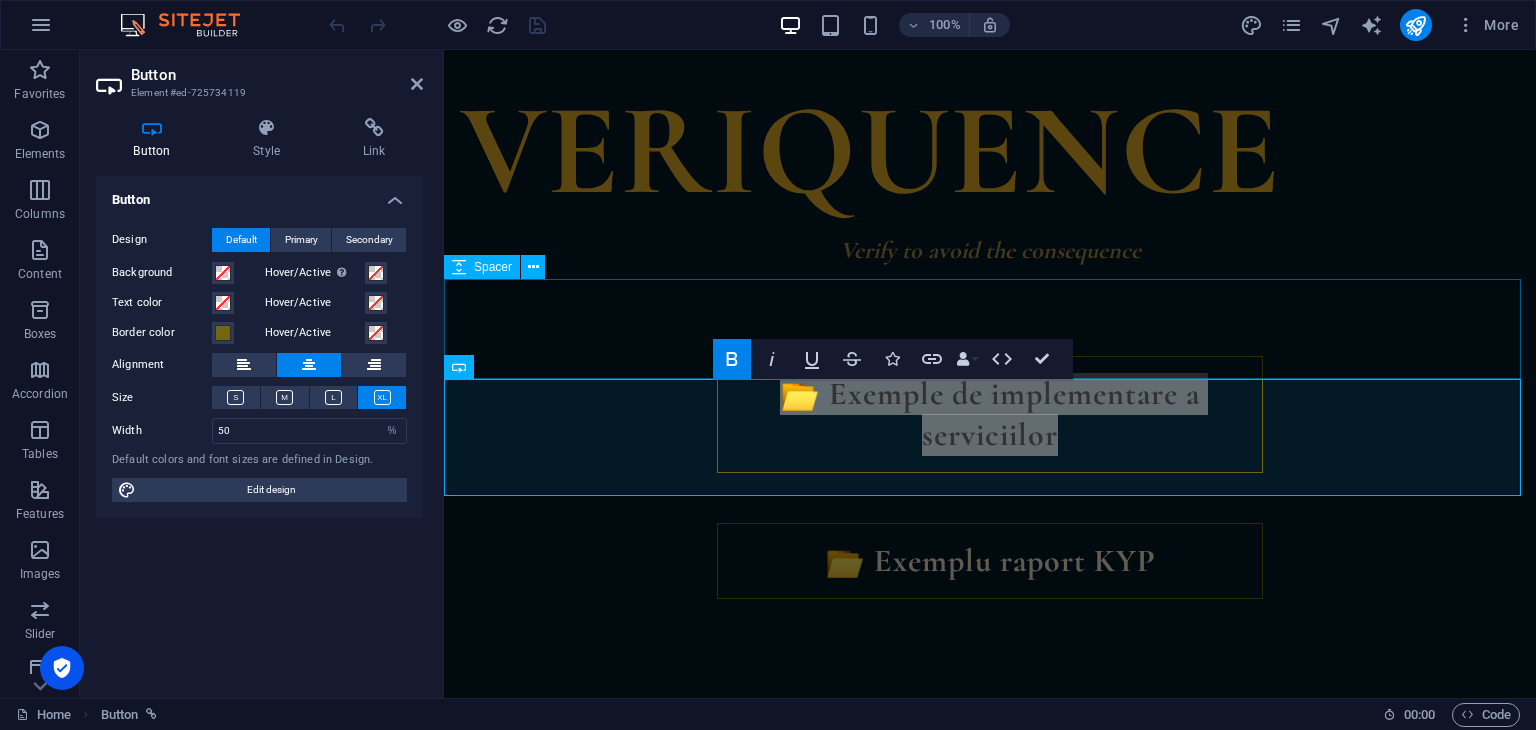 click at bounding box center [990, 306] 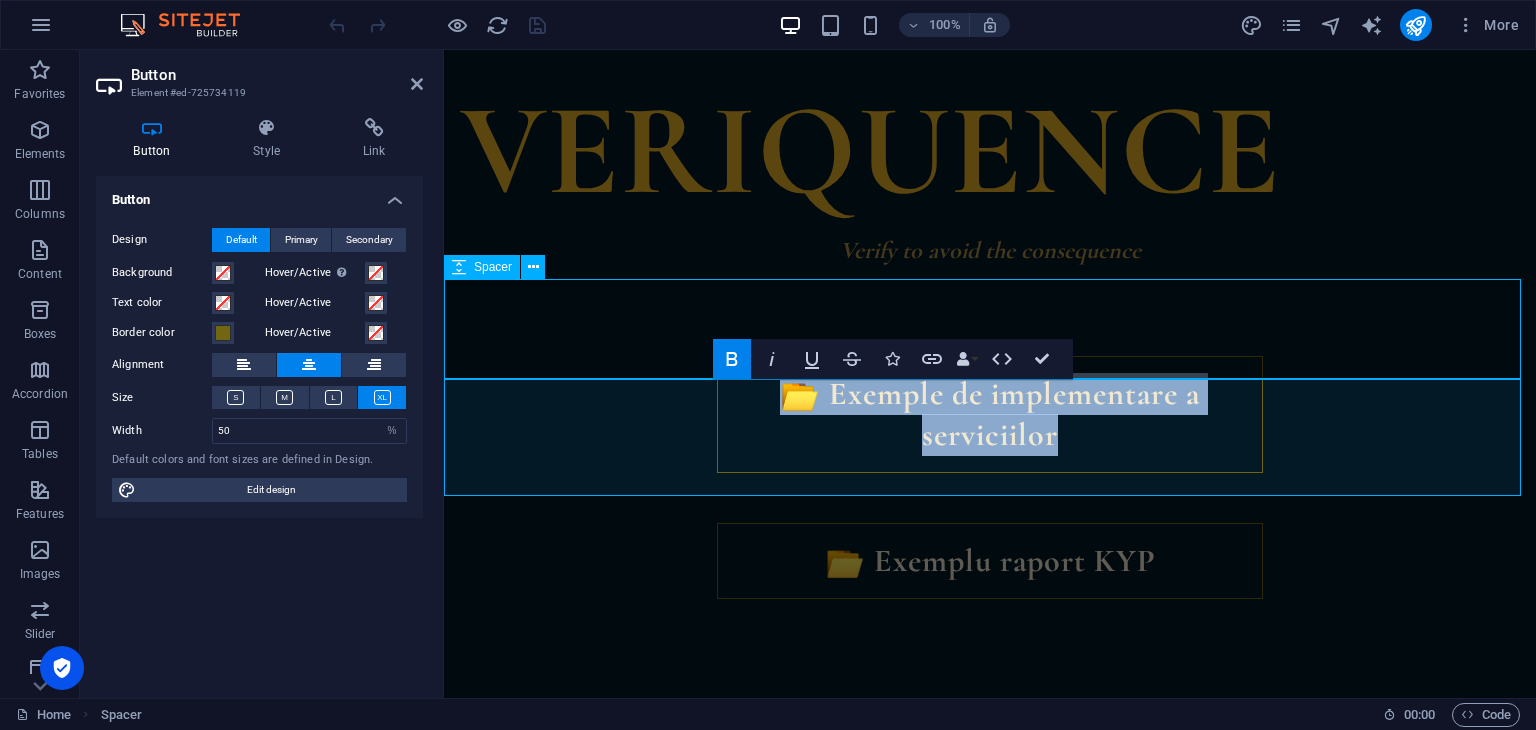 scroll, scrollTop: 2368, scrollLeft: 0, axis: vertical 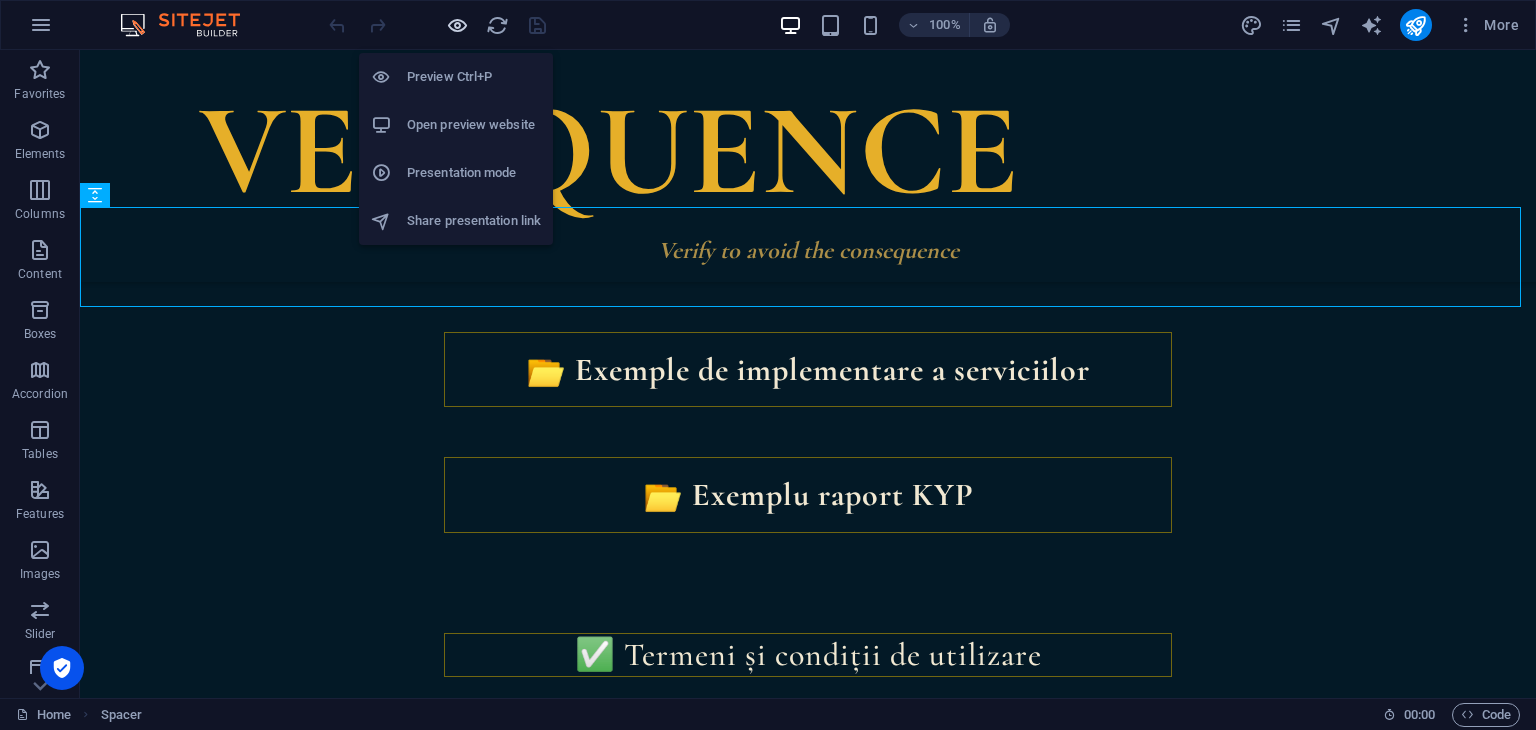click at bounding box center [457, 25] 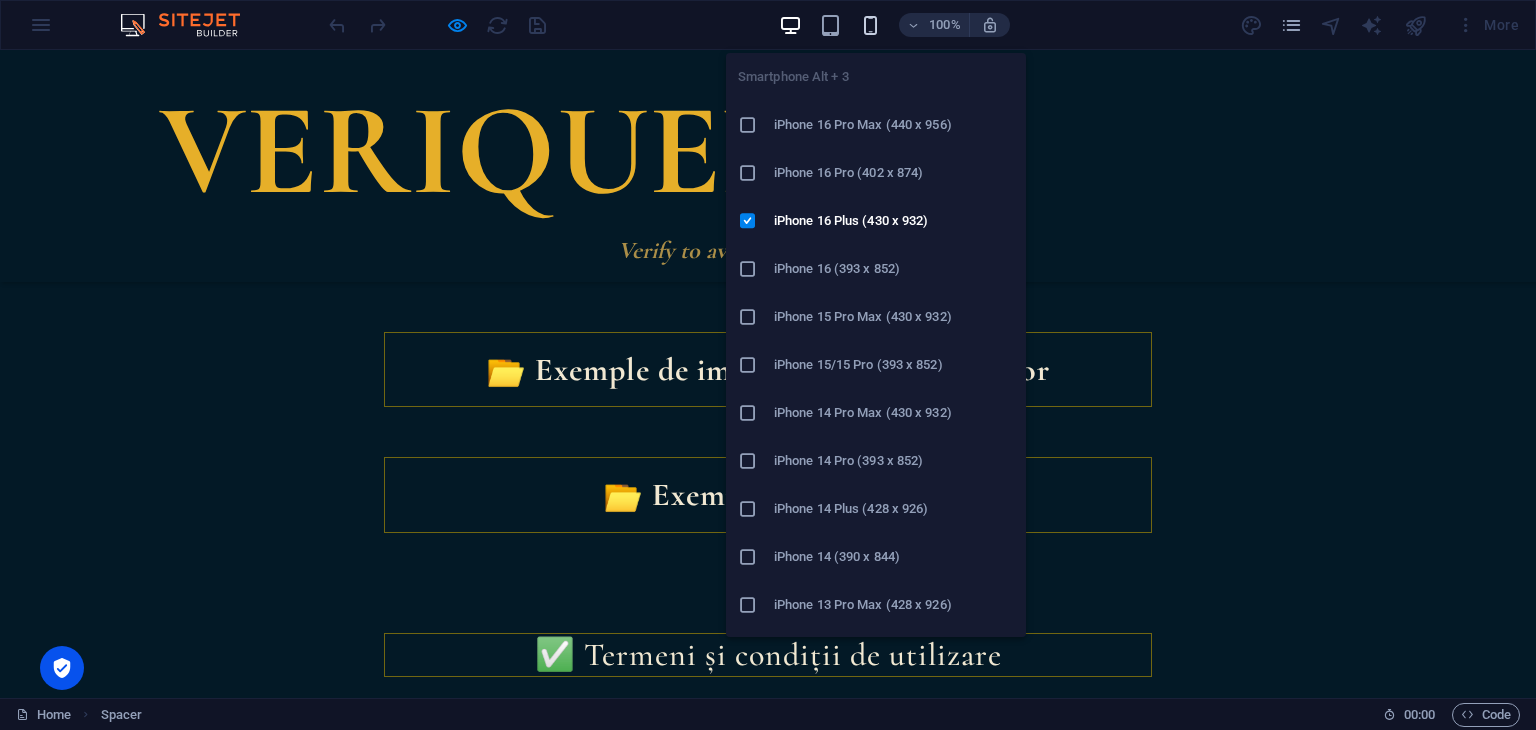 click at bounding box center (870, 25) 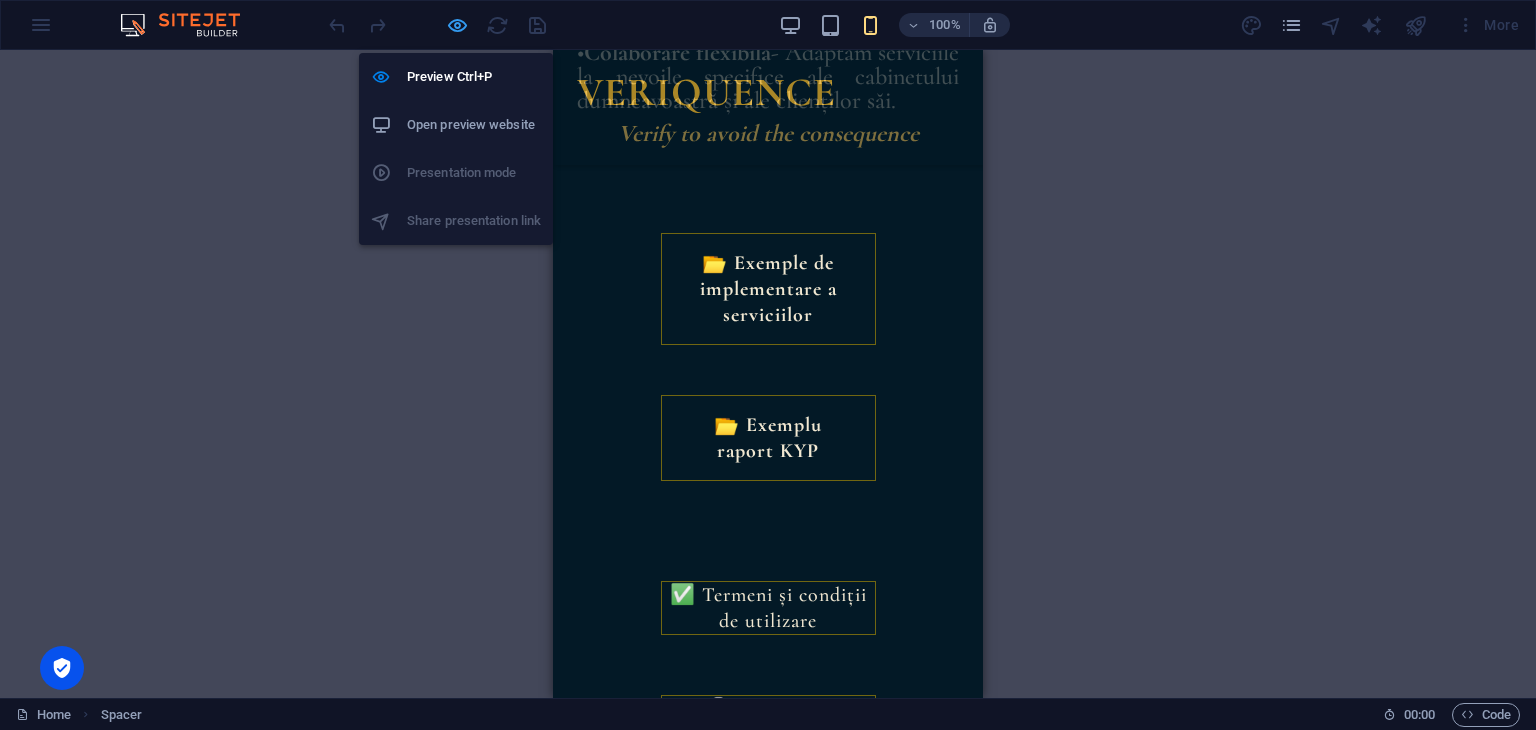 click at bounding box center [457, 25] 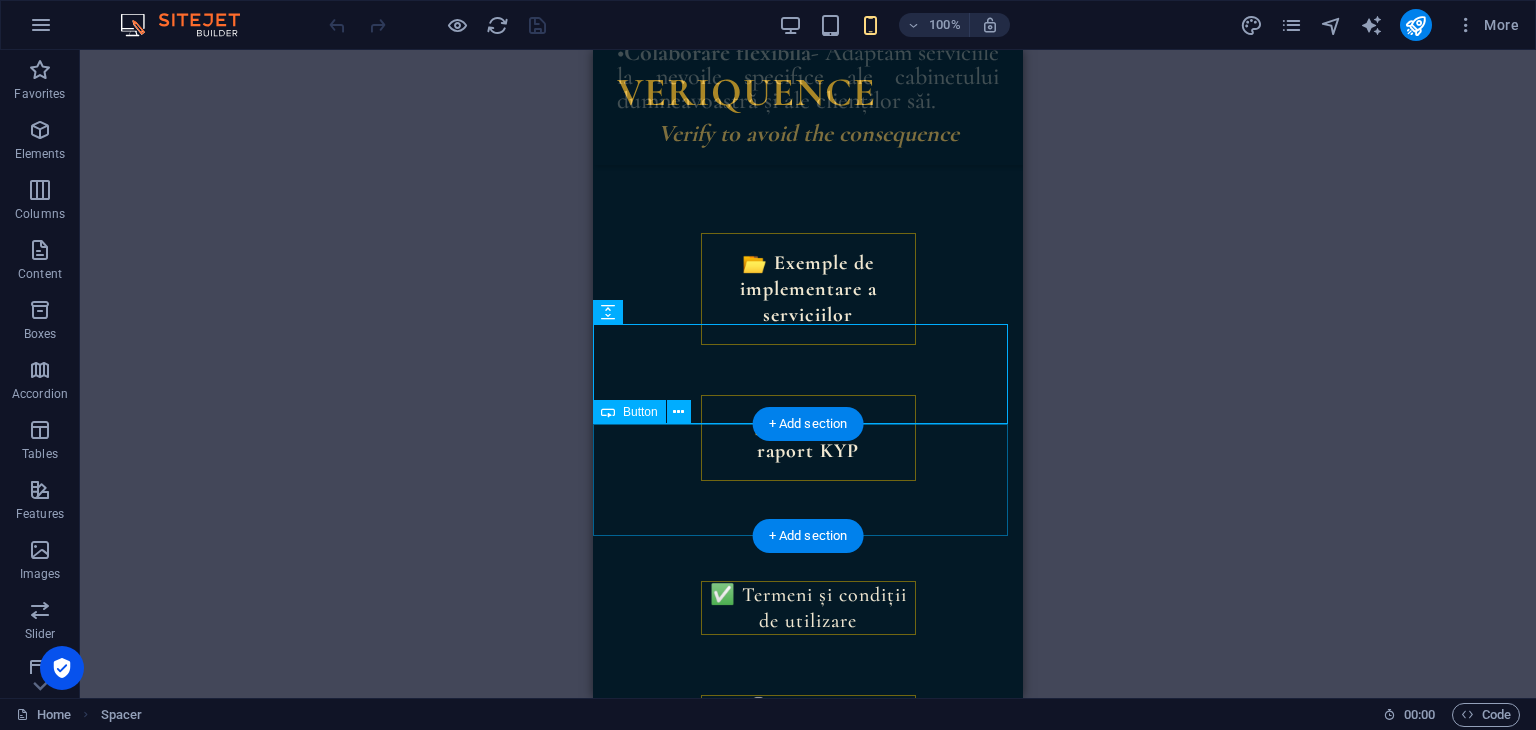 click on "📂 Exemple de implementare a serviciilor" at bounding box center [808, 289] 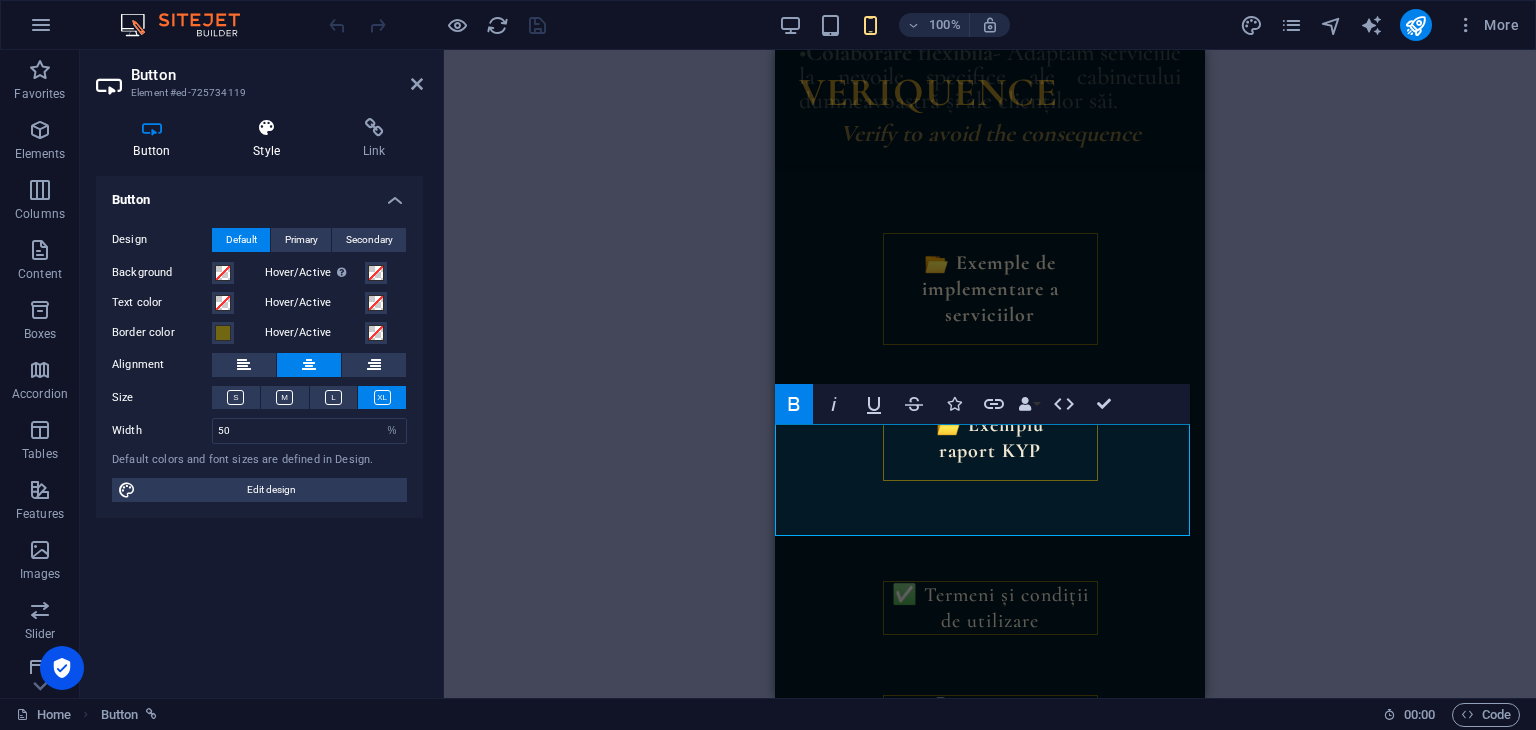 click at bounding box center [267, 128] 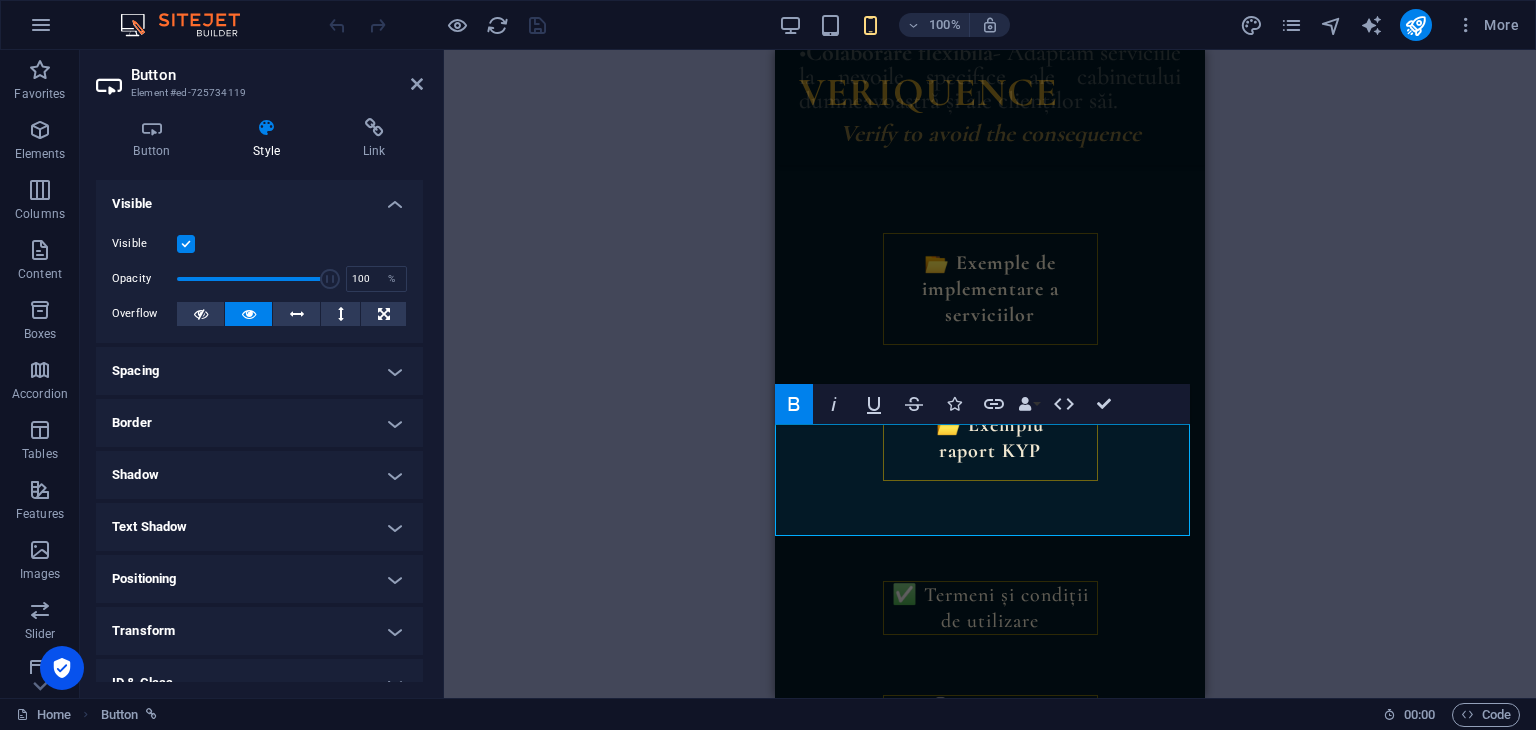 click on "Border" at bounding box center (259, 423) 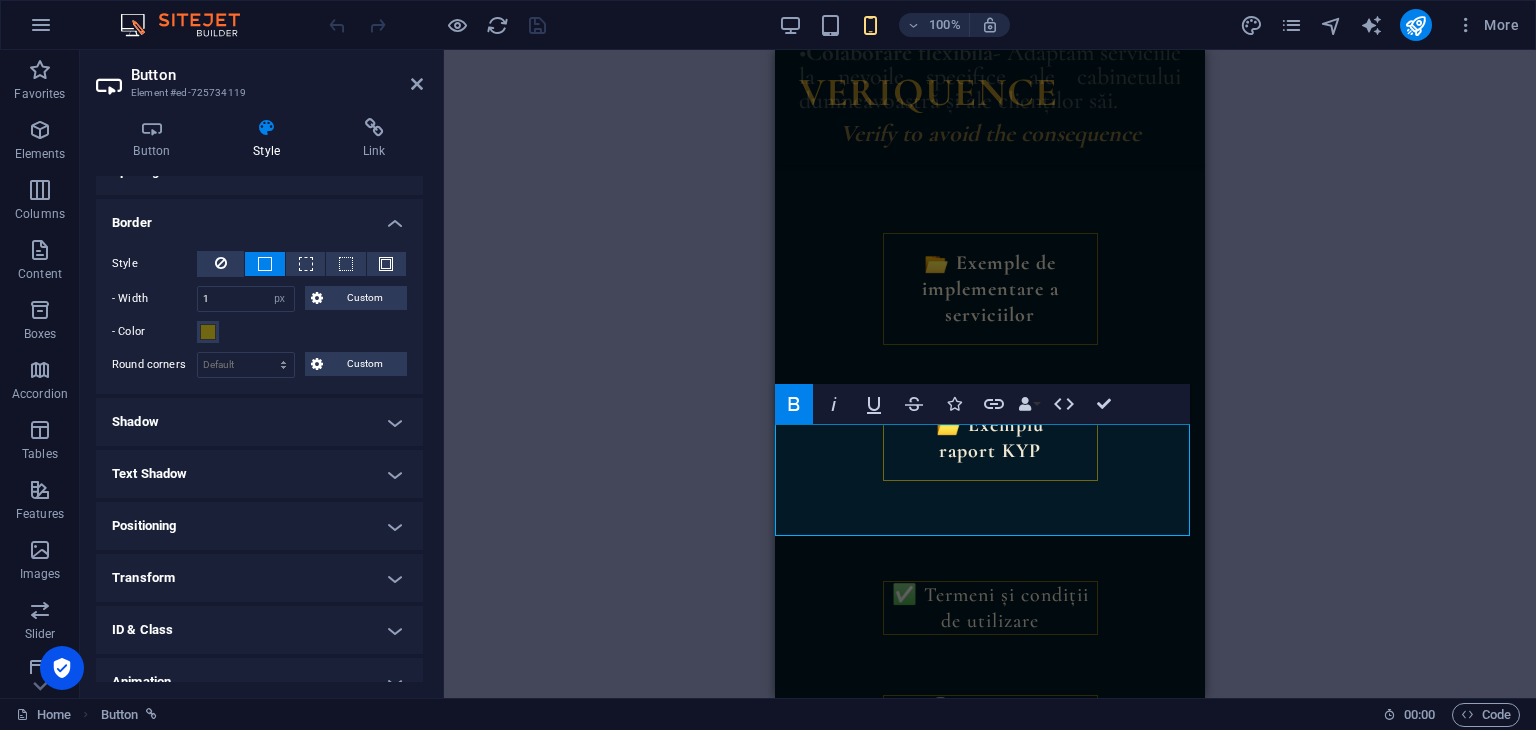 scroll, scrollTop: 0, scrollLeft: 0, axis: both 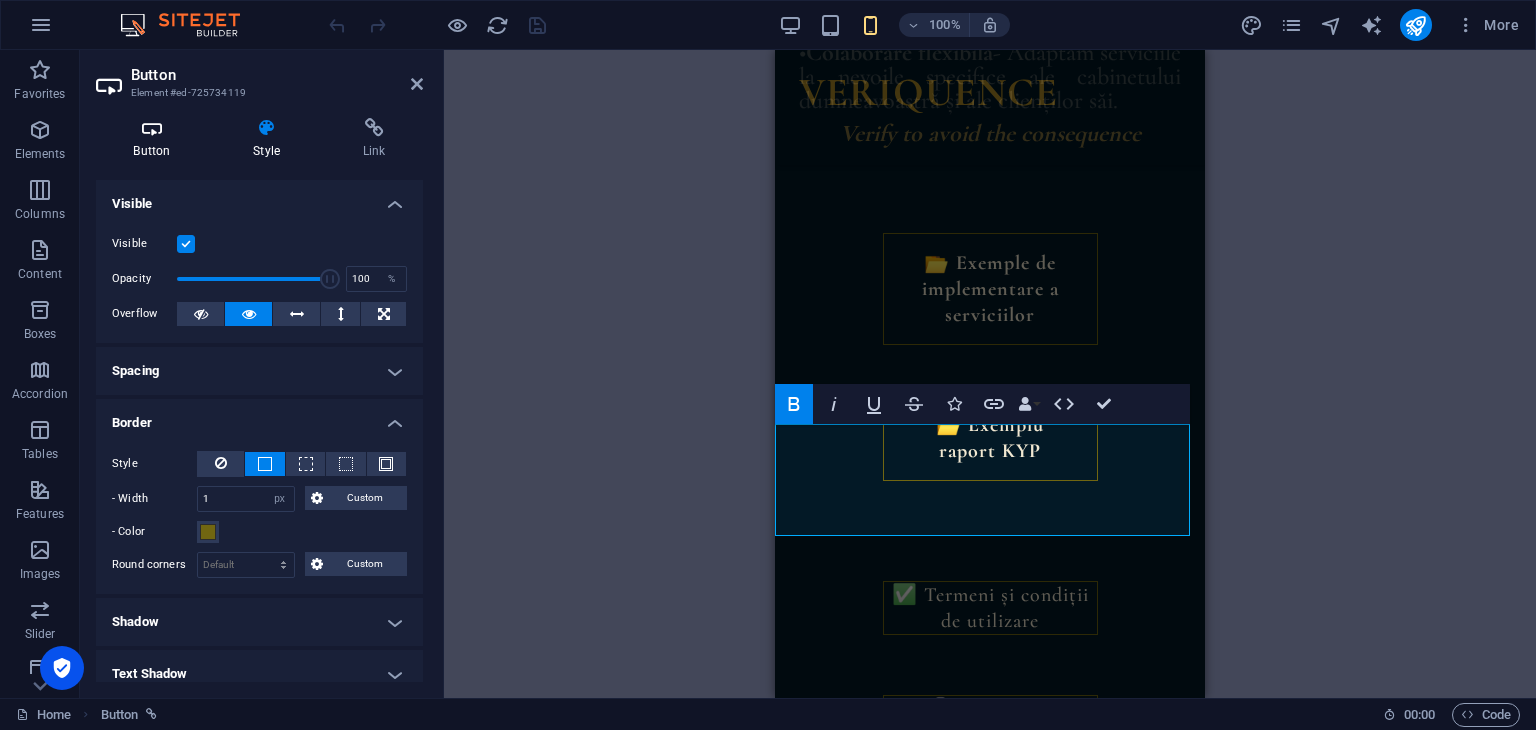 click at bounding box center (152, 128) 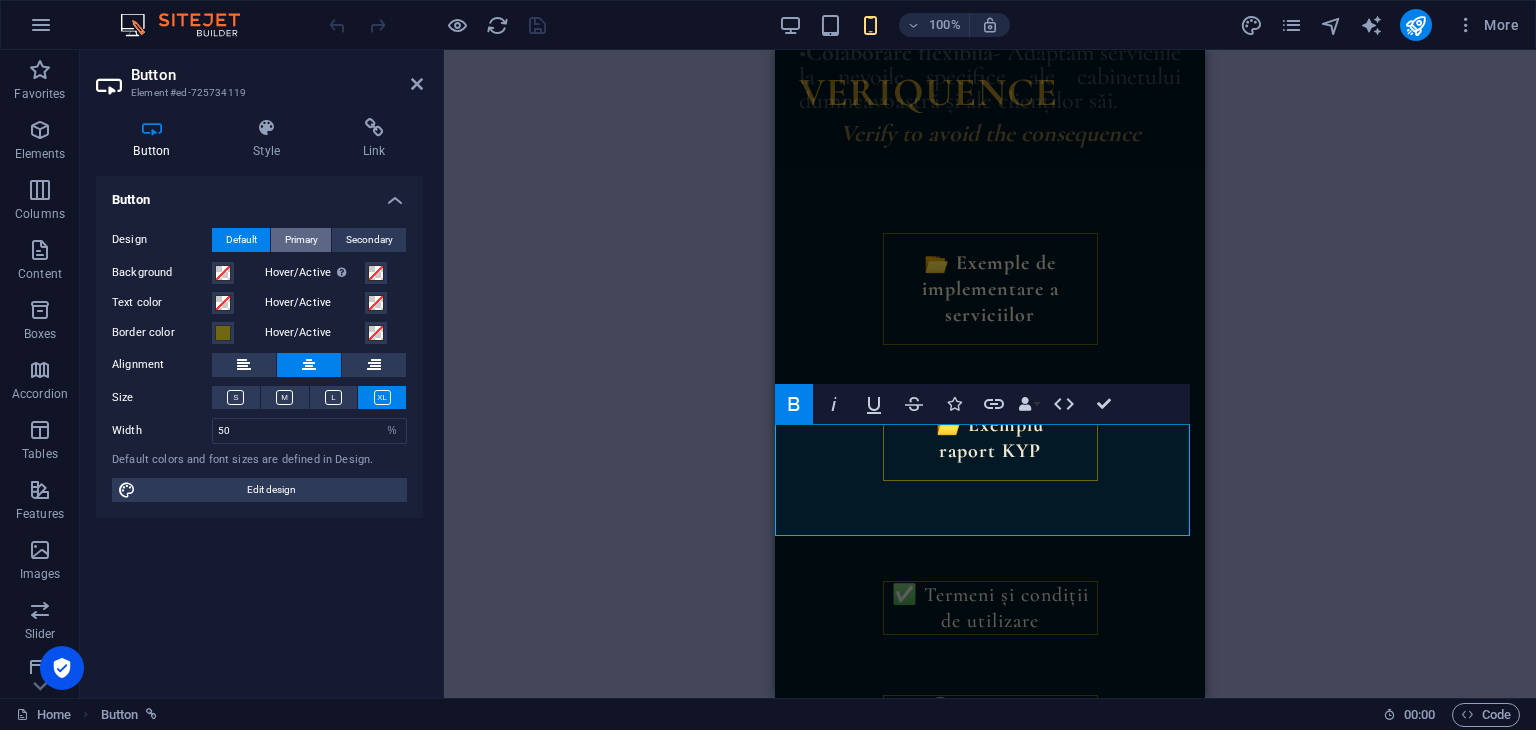 click on "Primary" at bounding box center (301, 240) 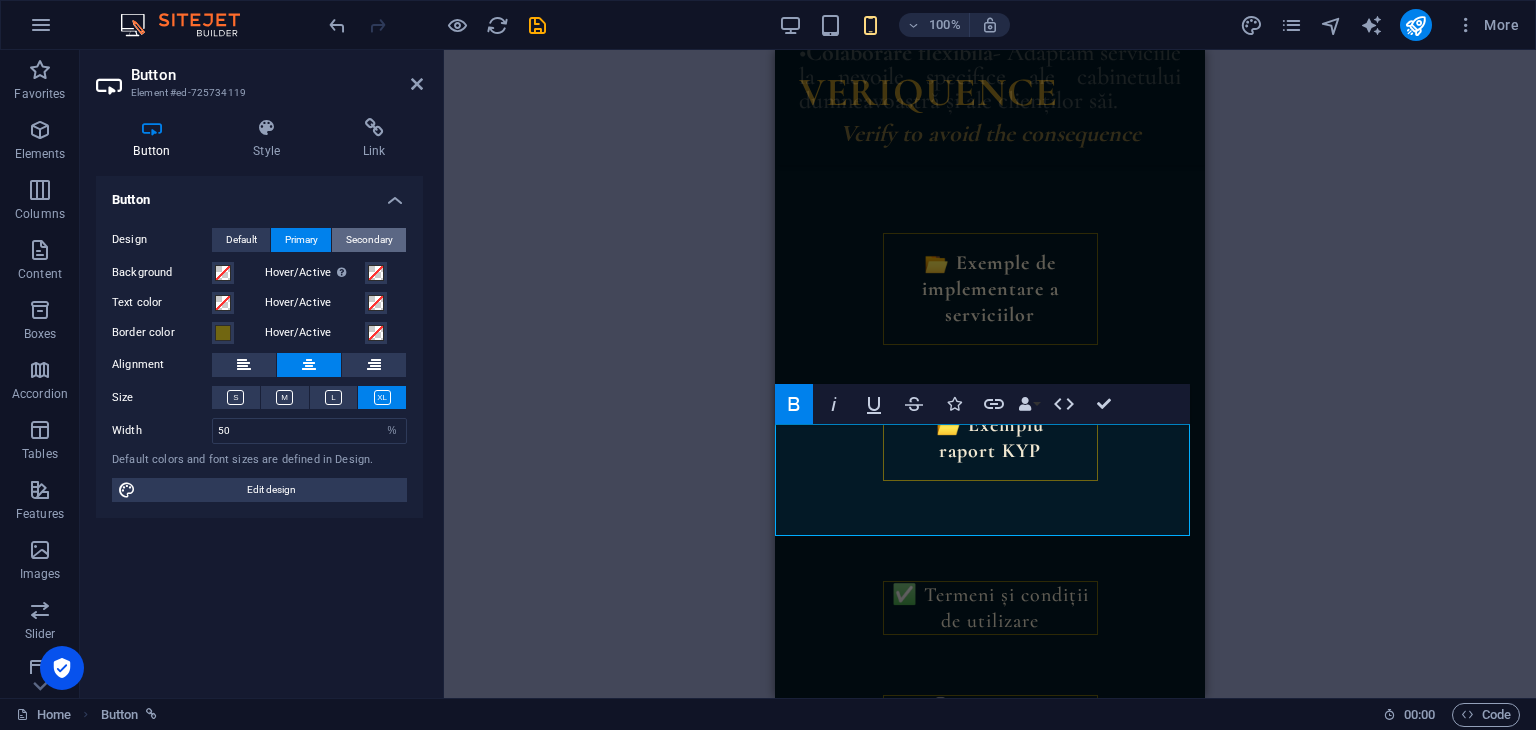 click on "Secondary" at bounding box center (369, 240) 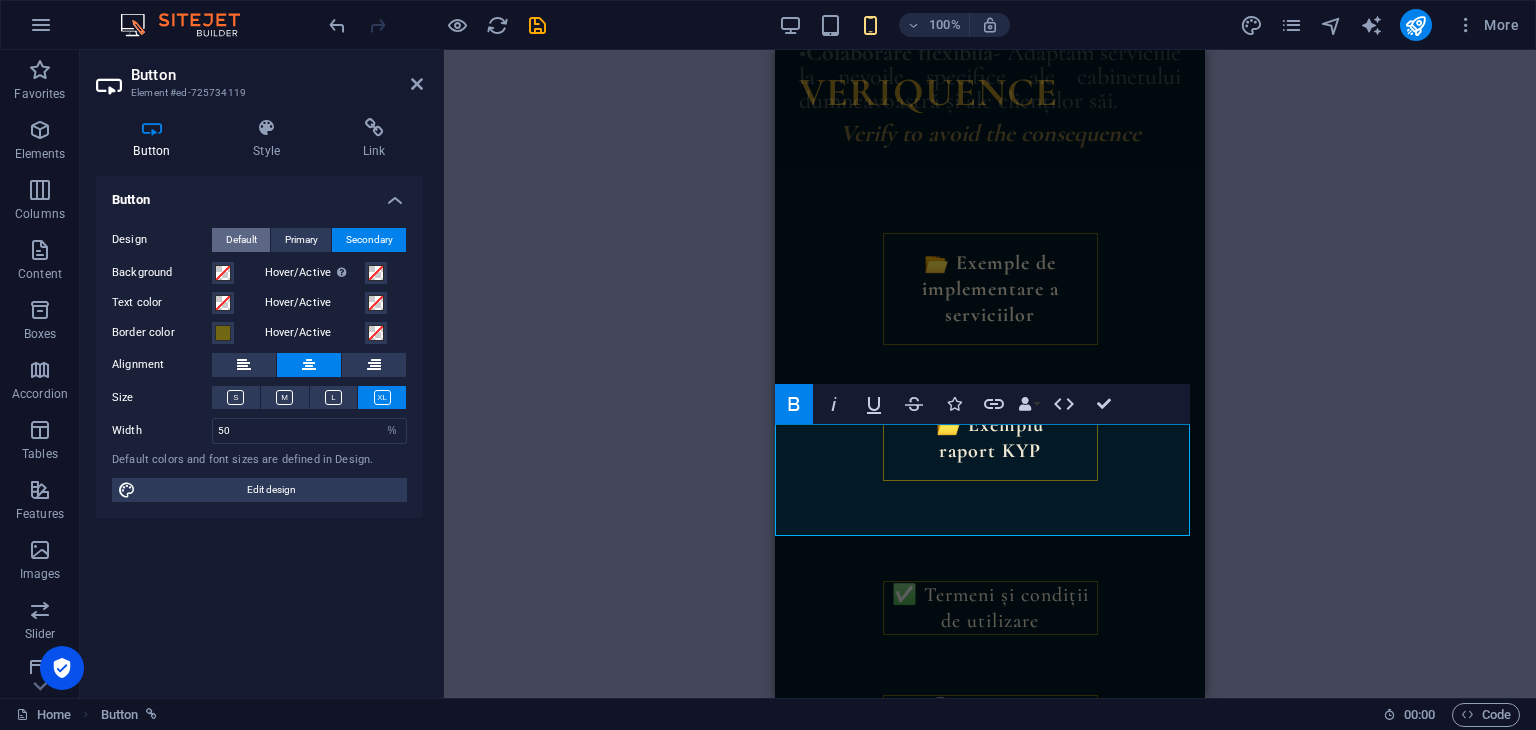 click on "Default" at bounding box center (241, 240) 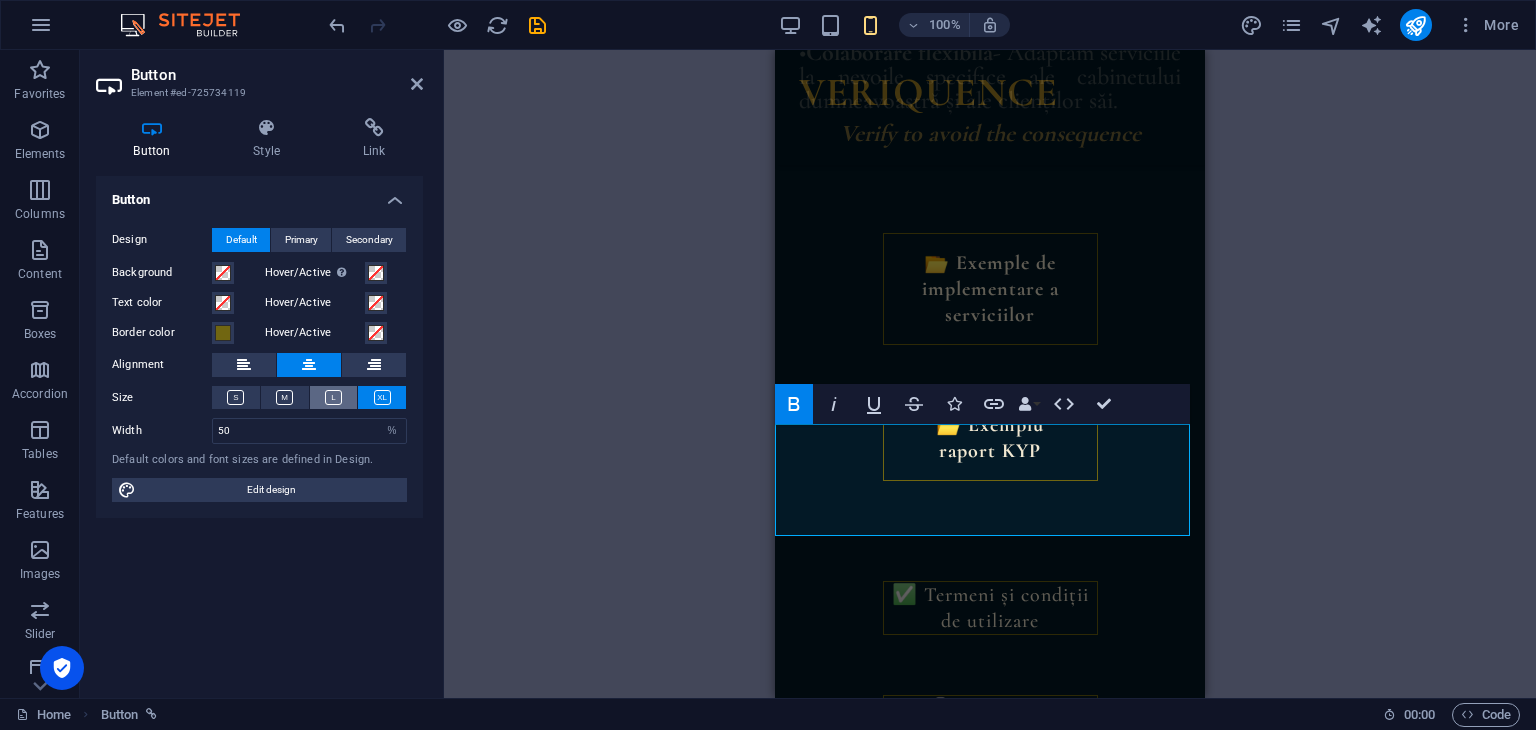 click at bounding box center (333, 397) 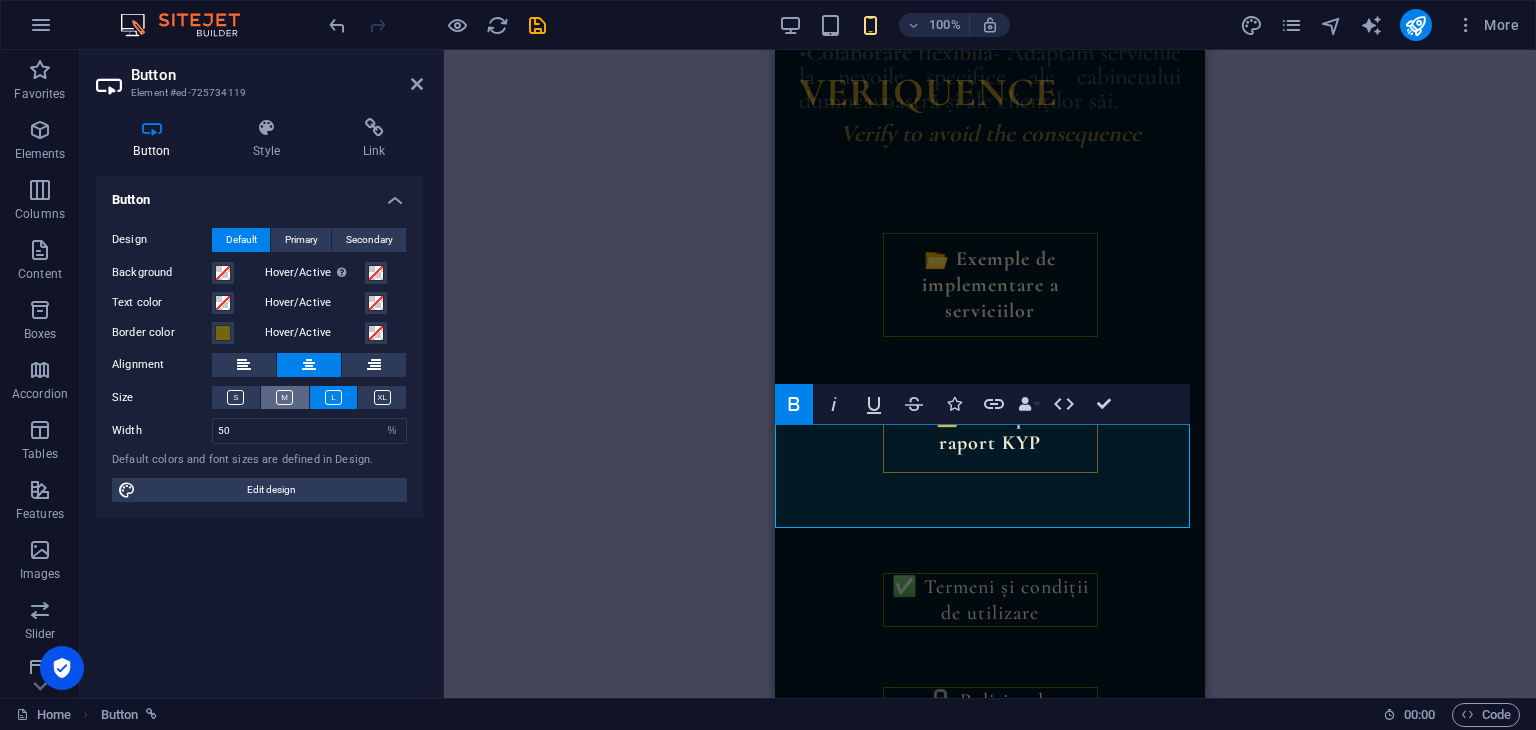 click at bounding box center (284, 397) 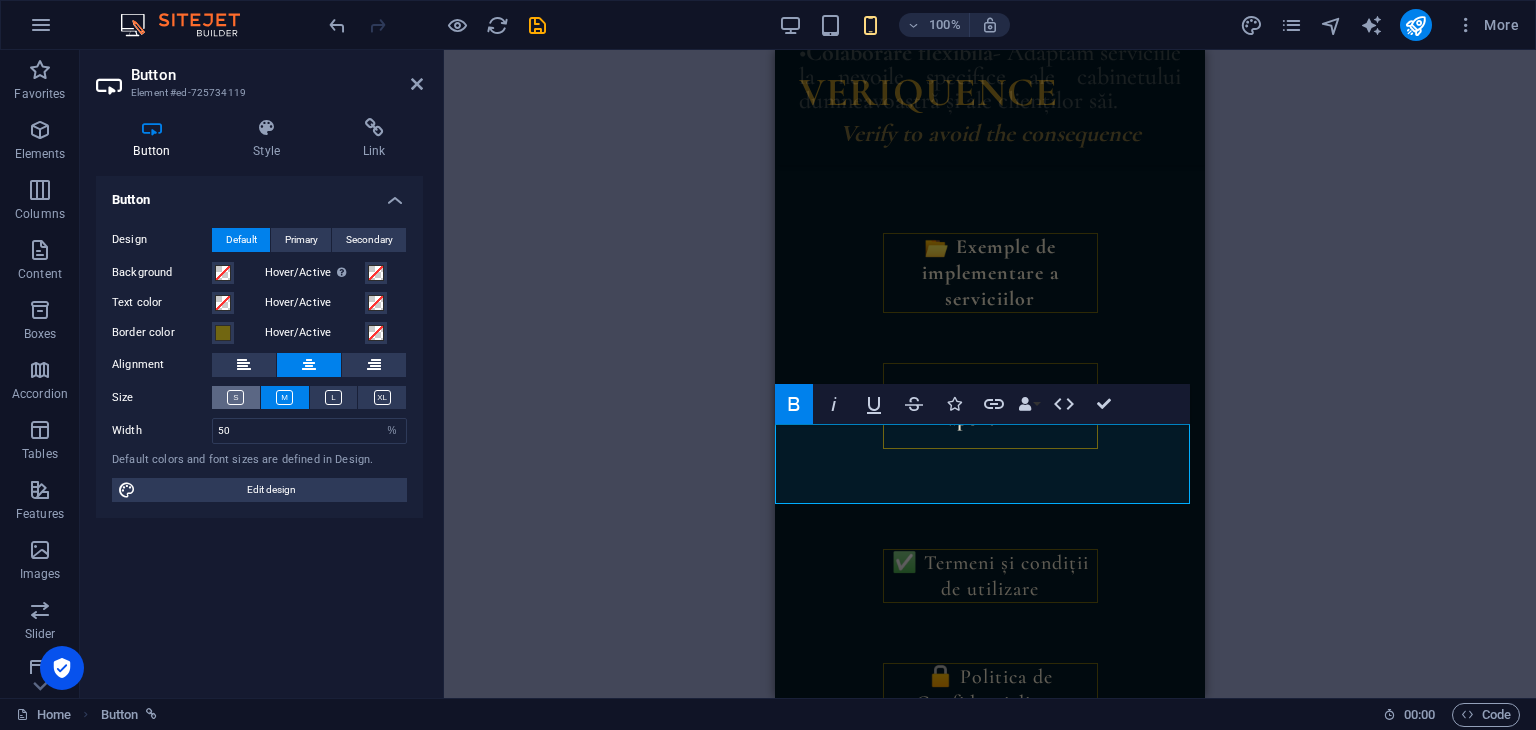 click at bounding box center (236, 397) 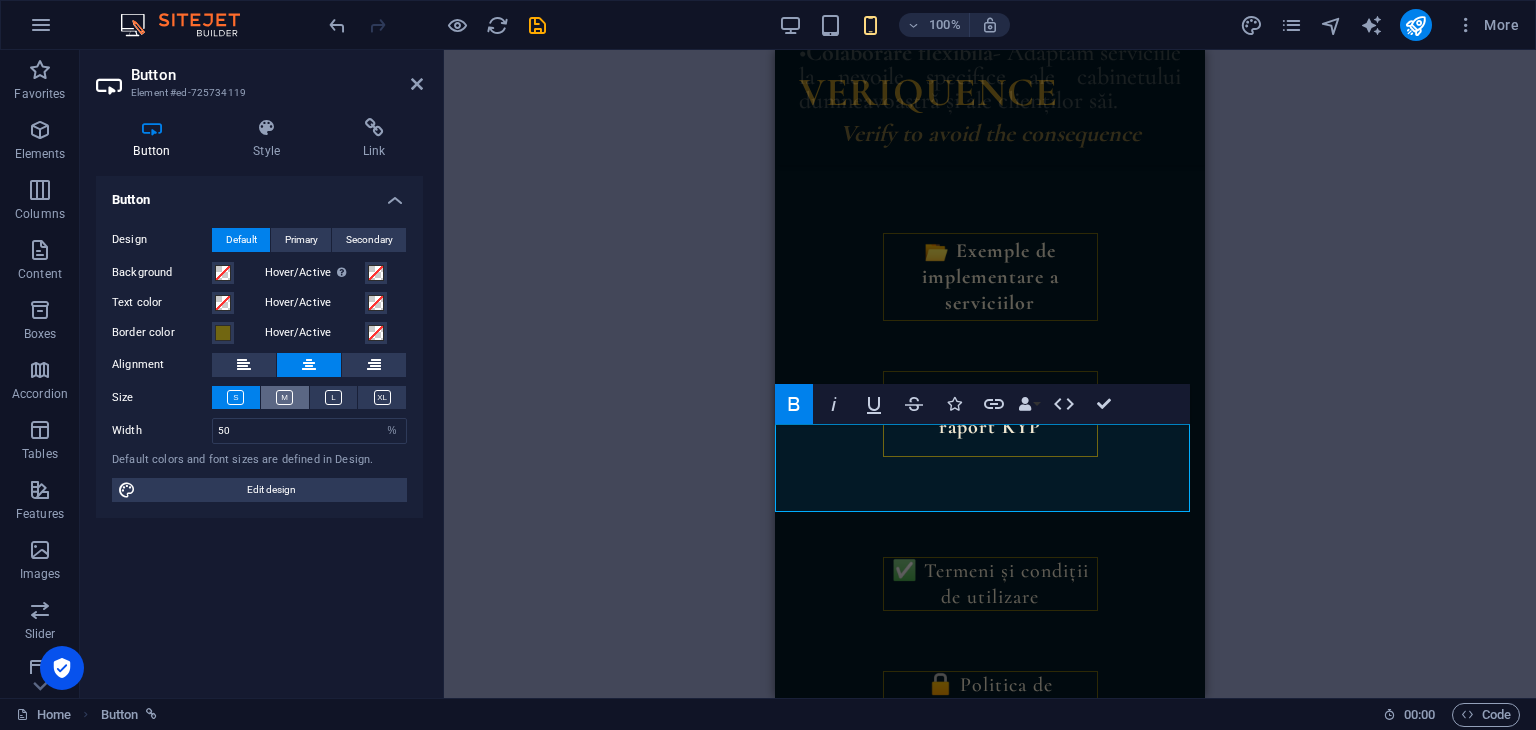 click at bounding box center [284, 397] 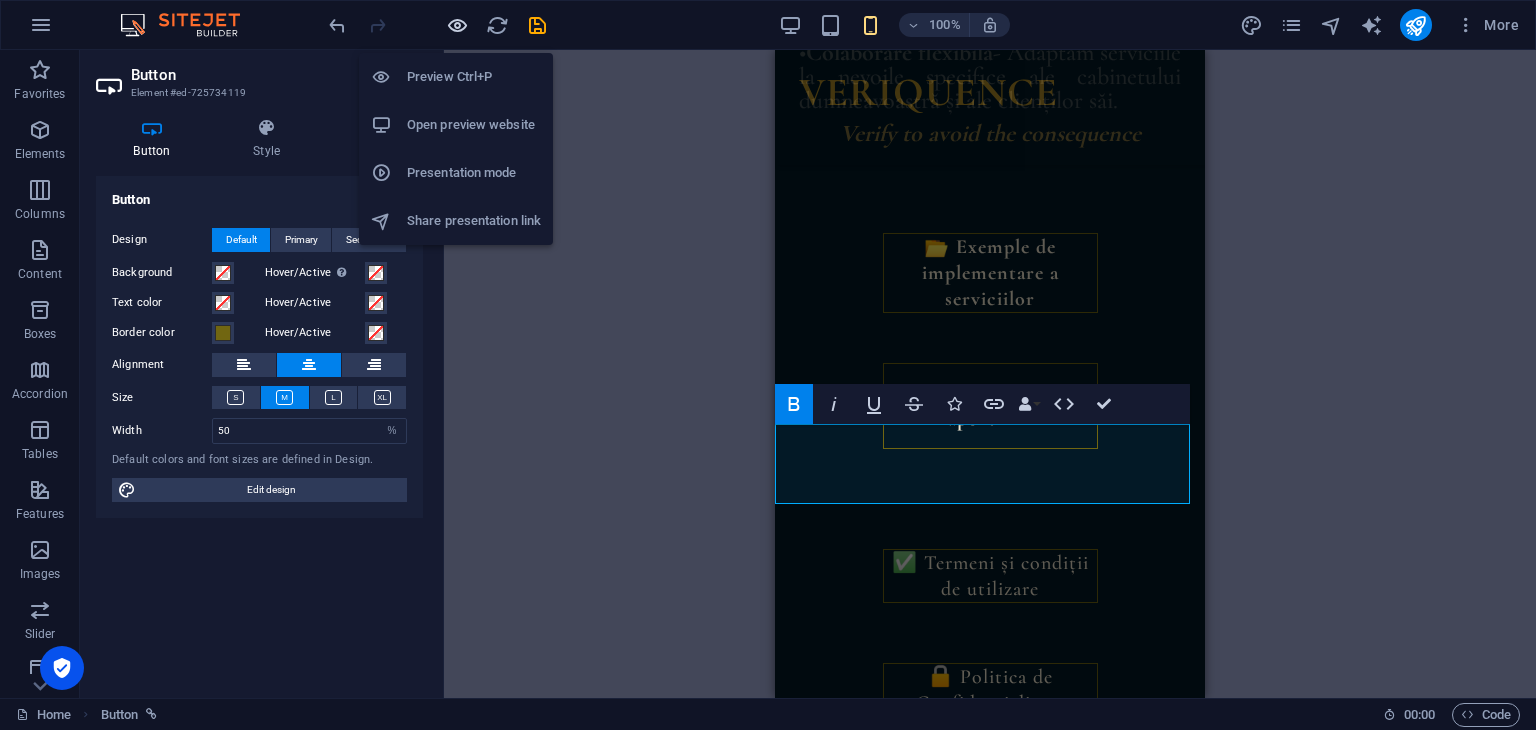 click at bounding box center [457, 25] 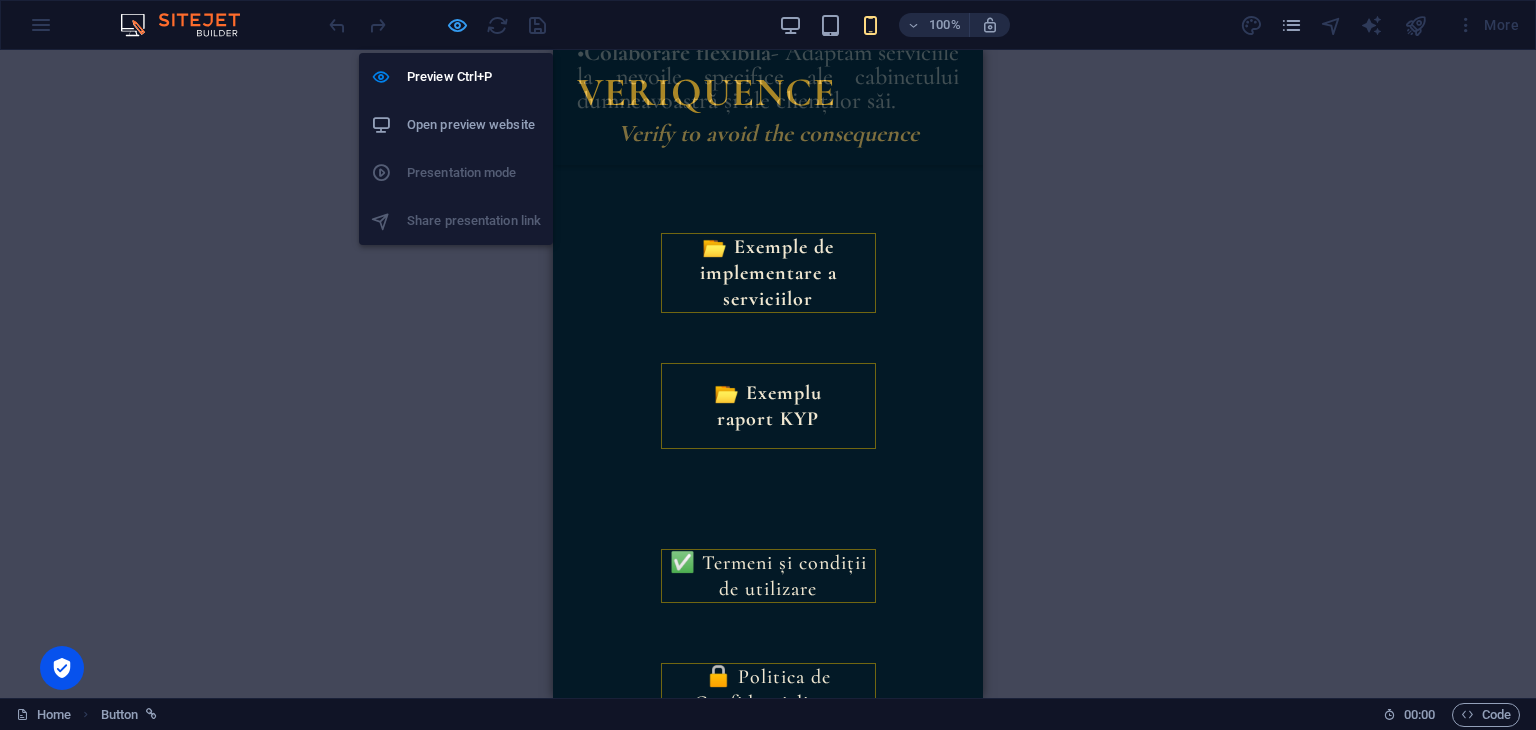 click at bounding box center [457, 25] 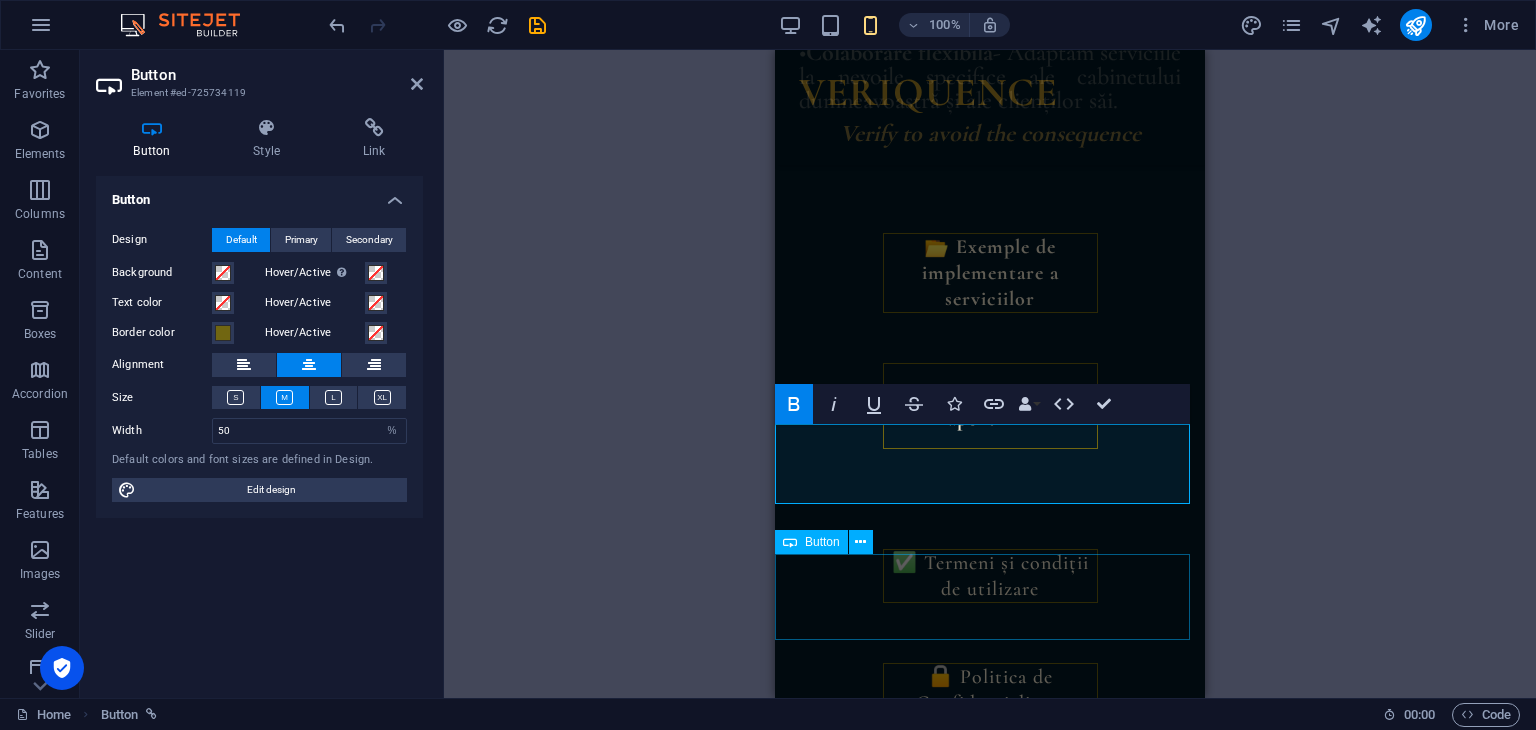 click on "📂 Exemplu raport KYP" at bounding box center (990, 406) 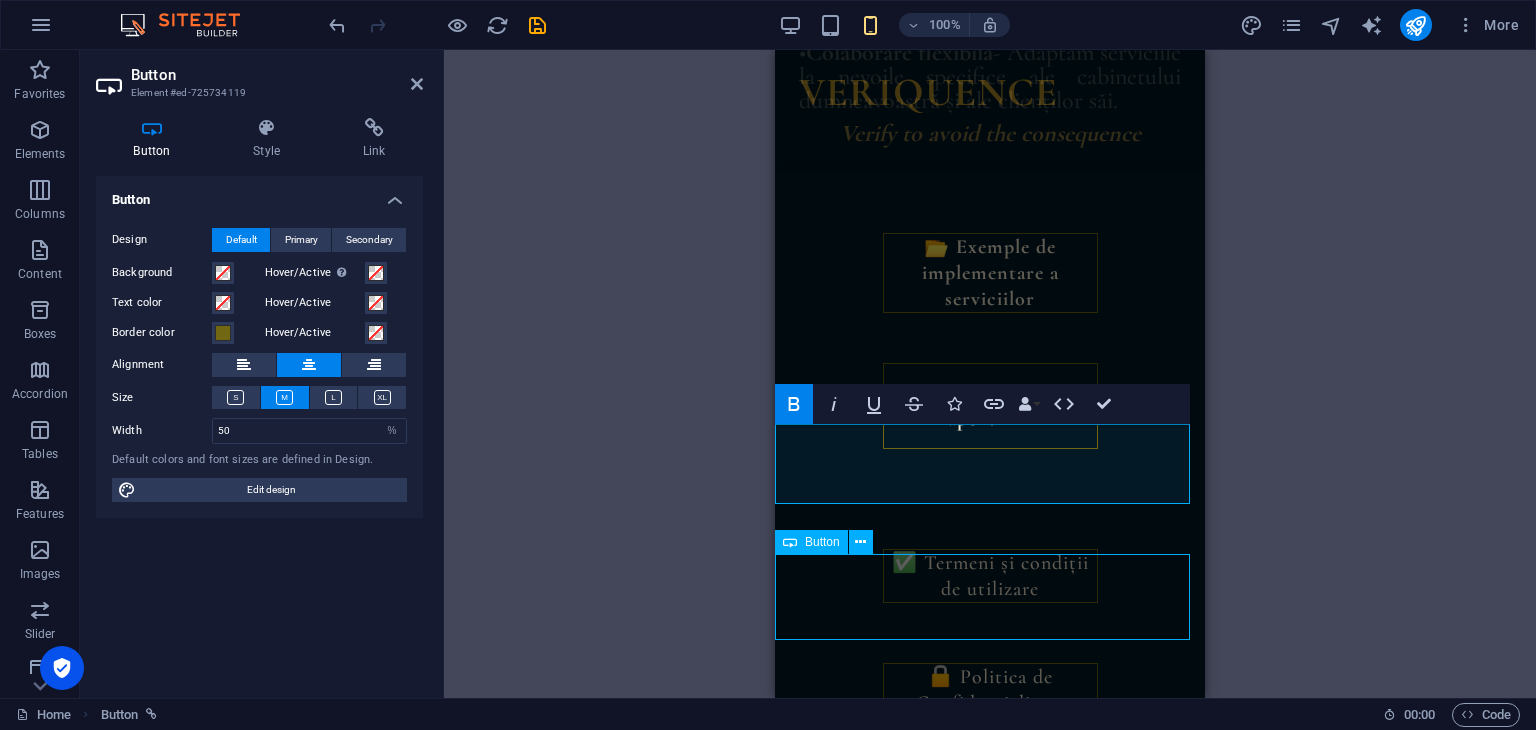 click on "📂 Exemplu raport KYP" at bounding box center [990, 406] 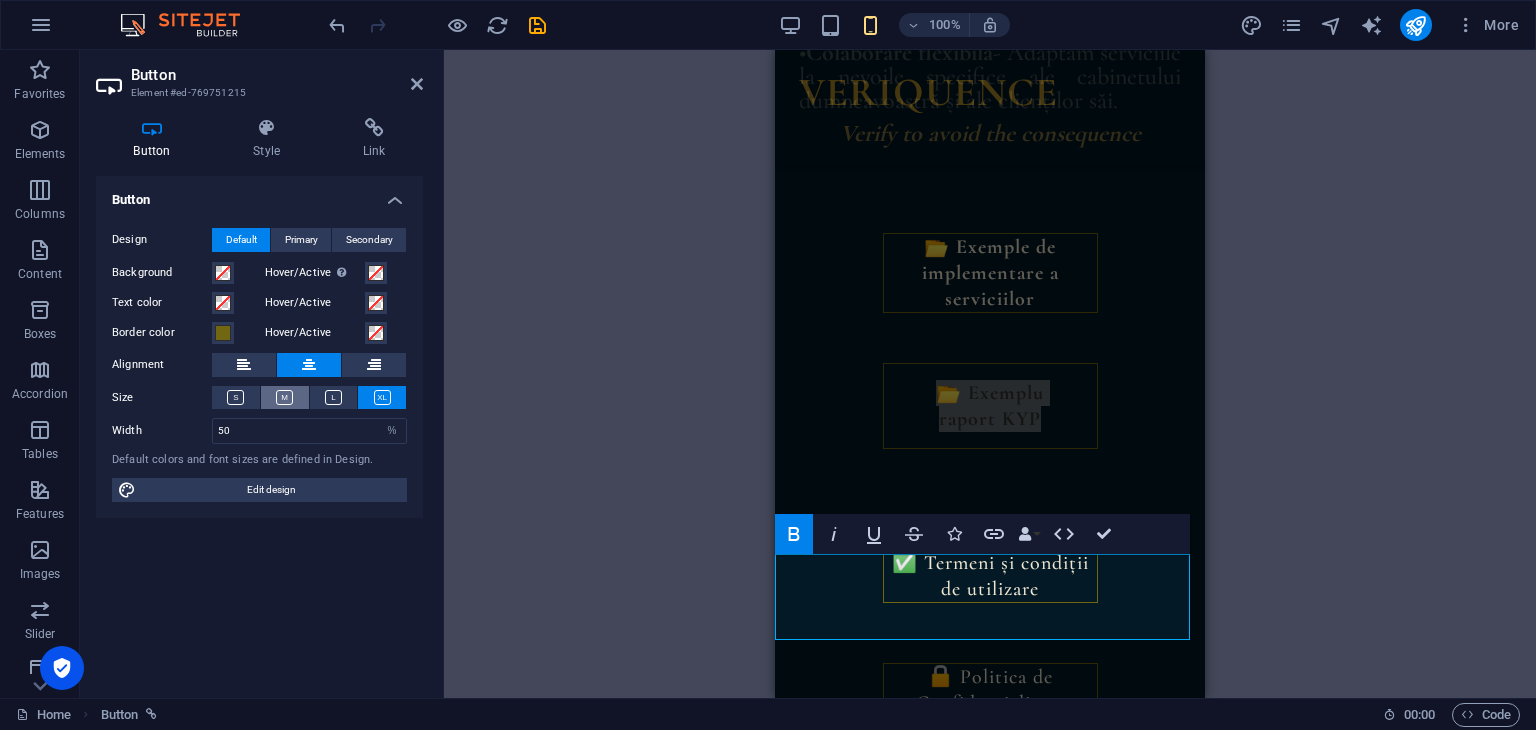 click at bounding box center (284, 397) 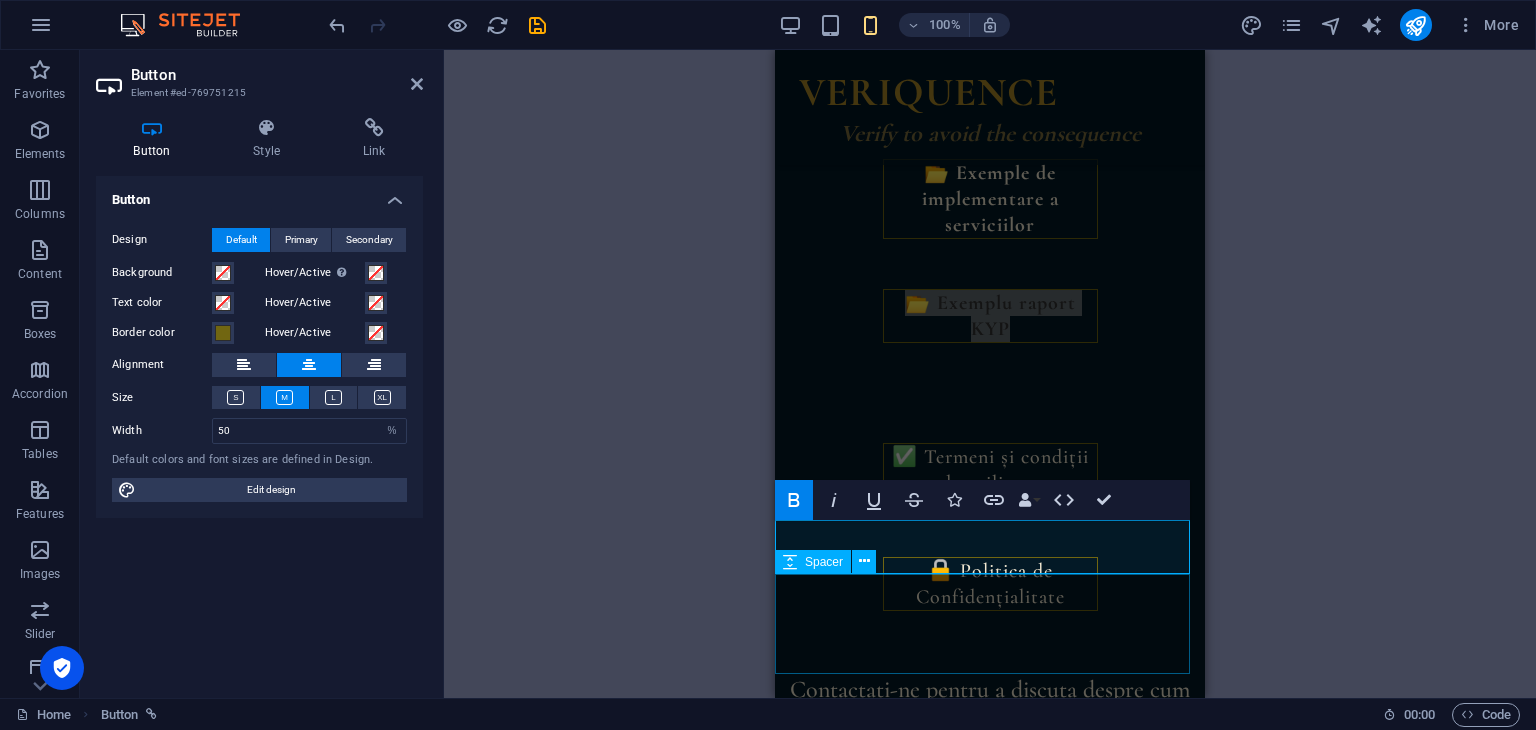 scroll, scrollTop: 4127, scrollLeft: 0, axis: vertical 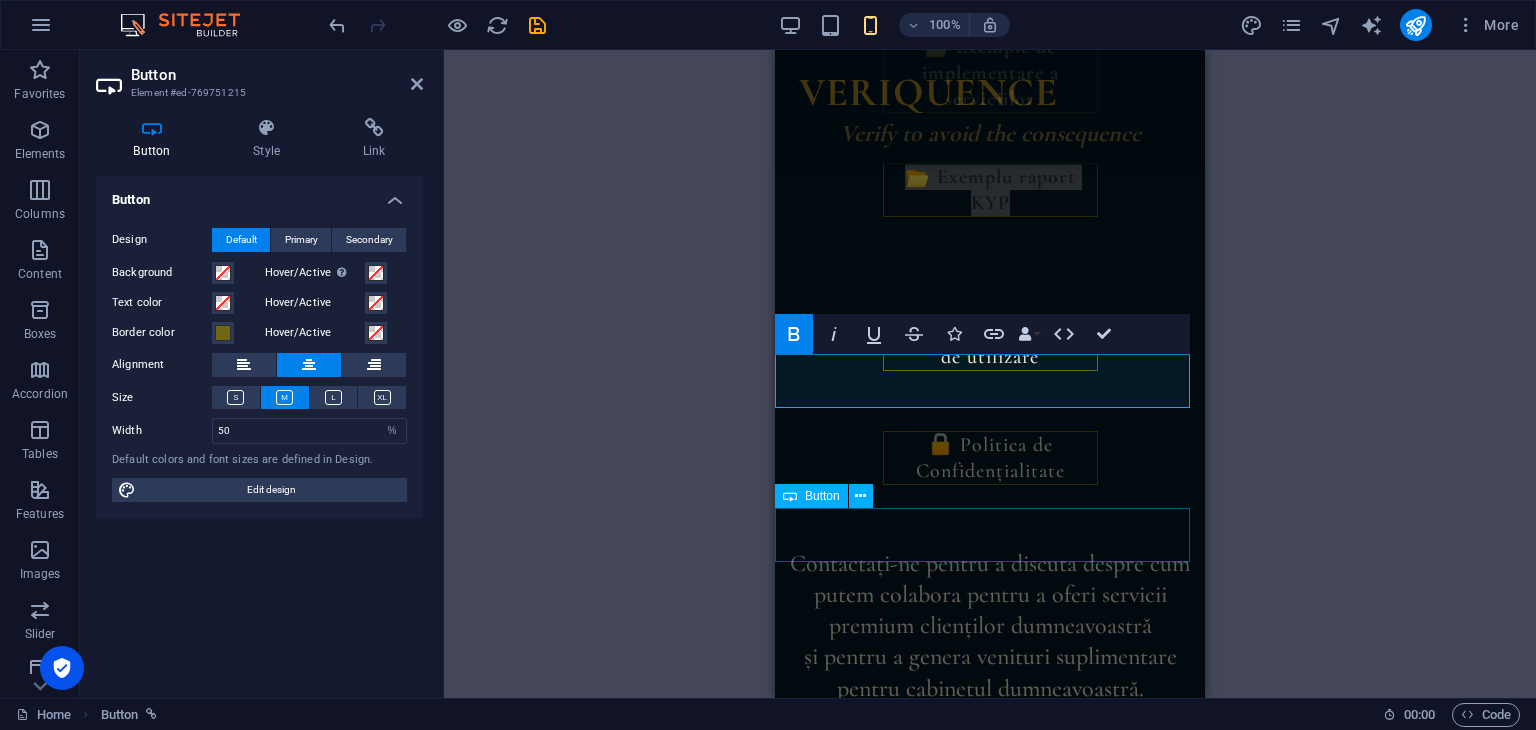 click on "✅ Termeni și condiții de utilizare" at bounding box center [990, 344] 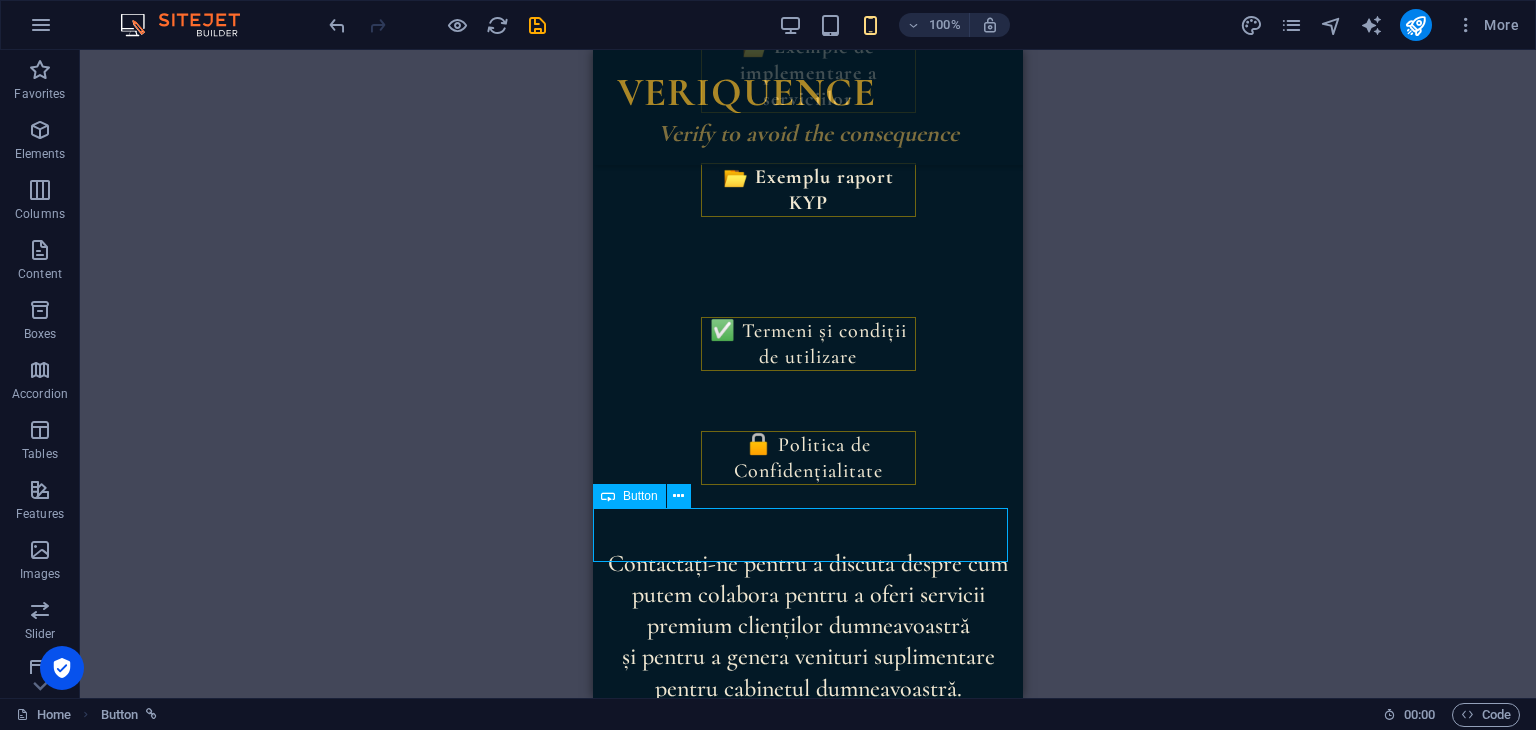 click on "✅ Termeni și condiții de utilizare" at bounding box center [808, 344] 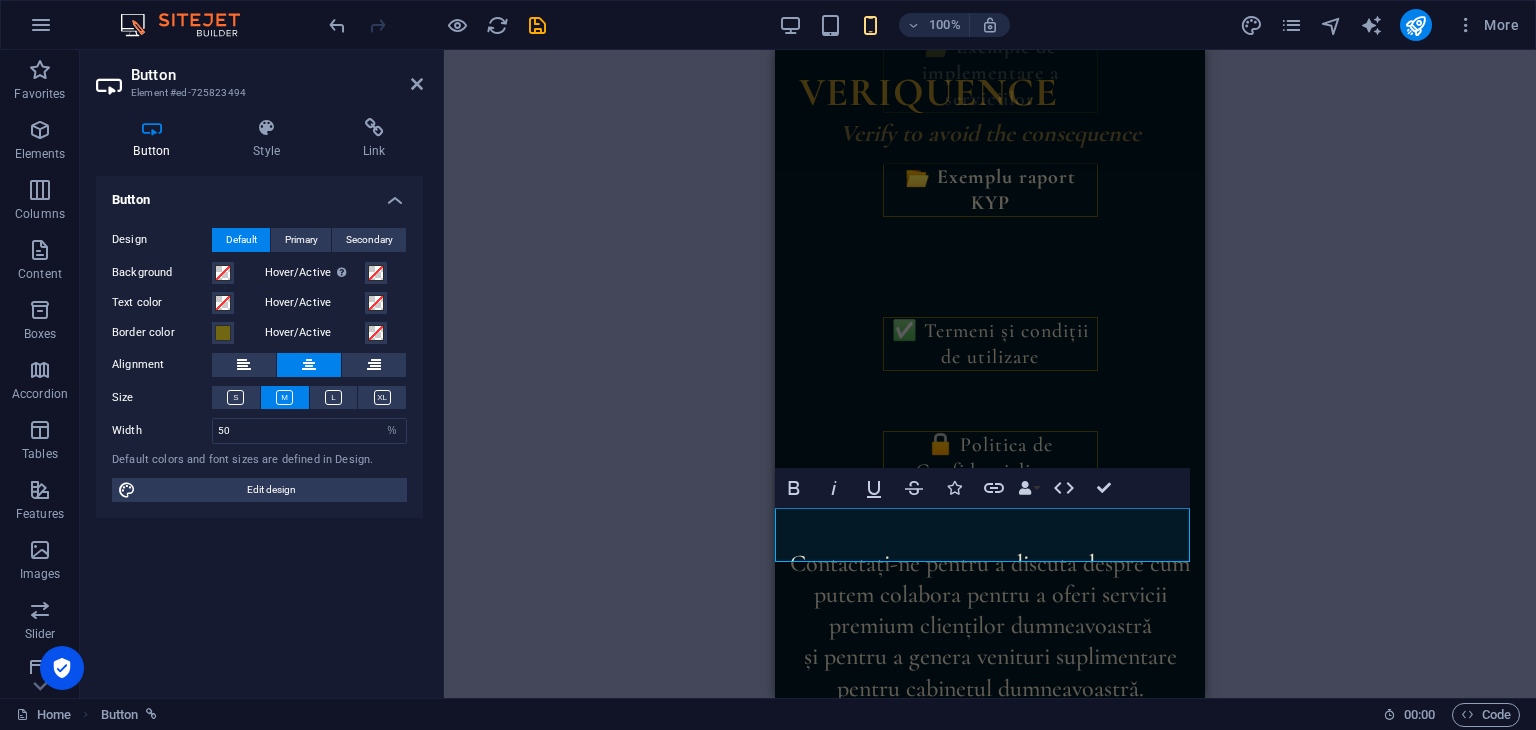 click at bounding box center [152, 128] 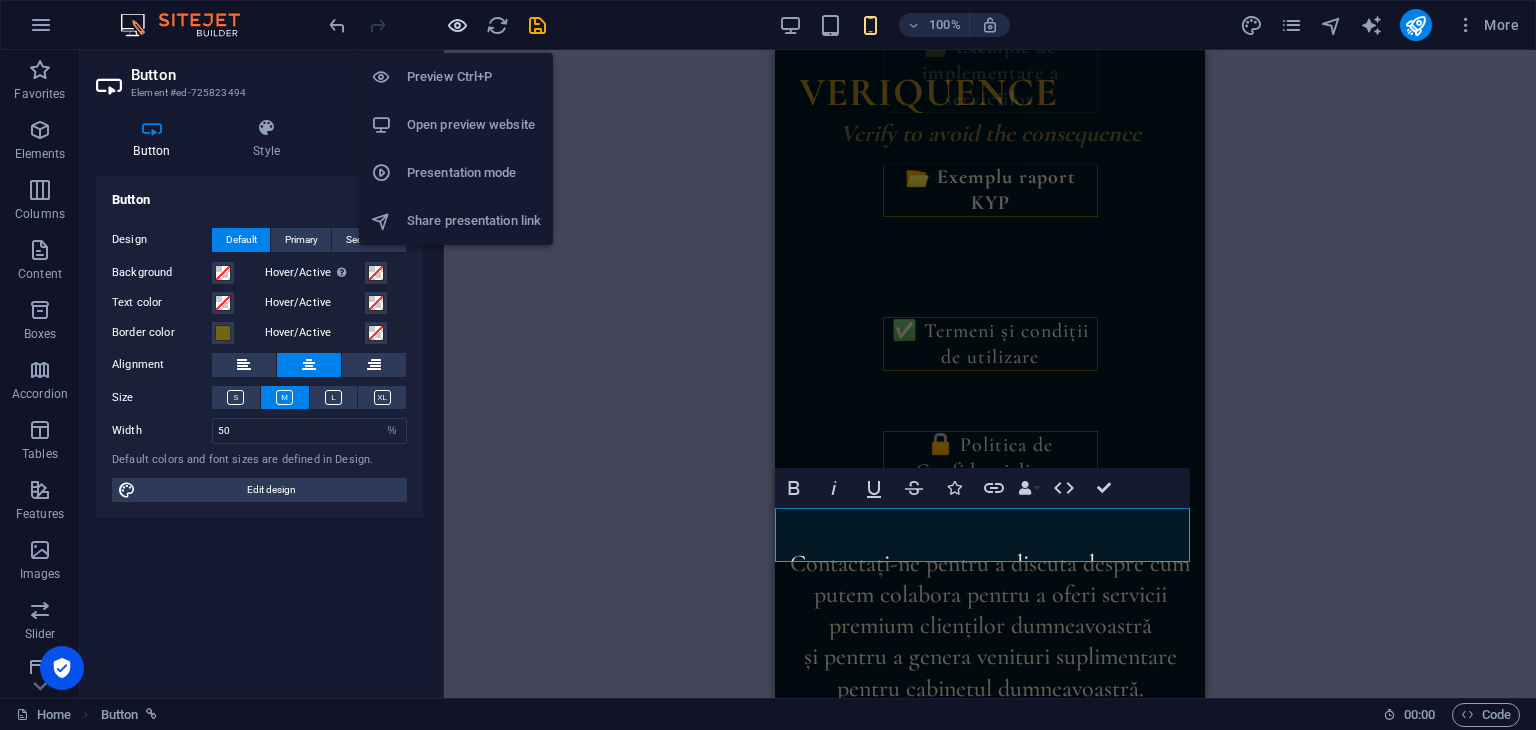 click at bounding box center [457, 25] 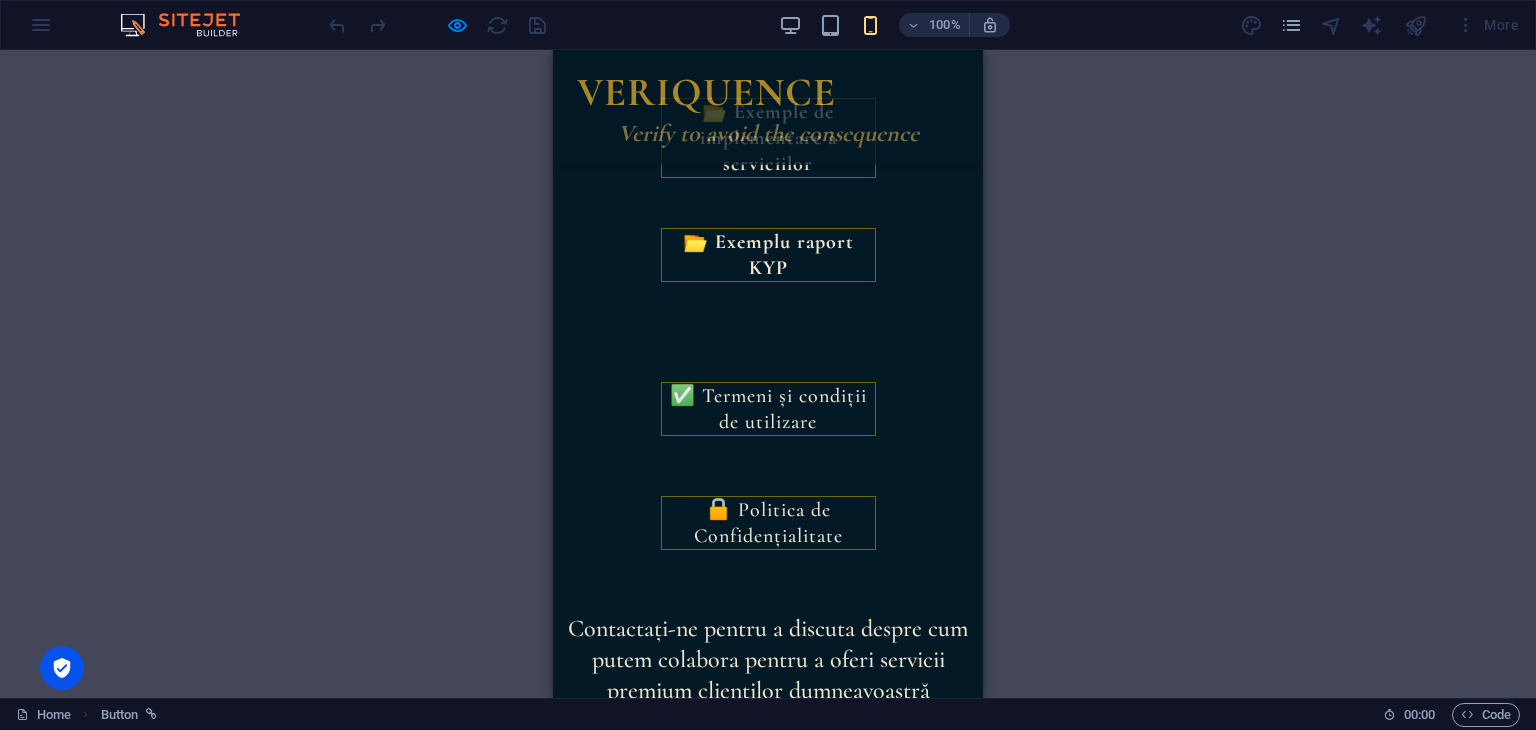 scroll, scrollTop: 4060, scrollLeft: 0, axis: vertical 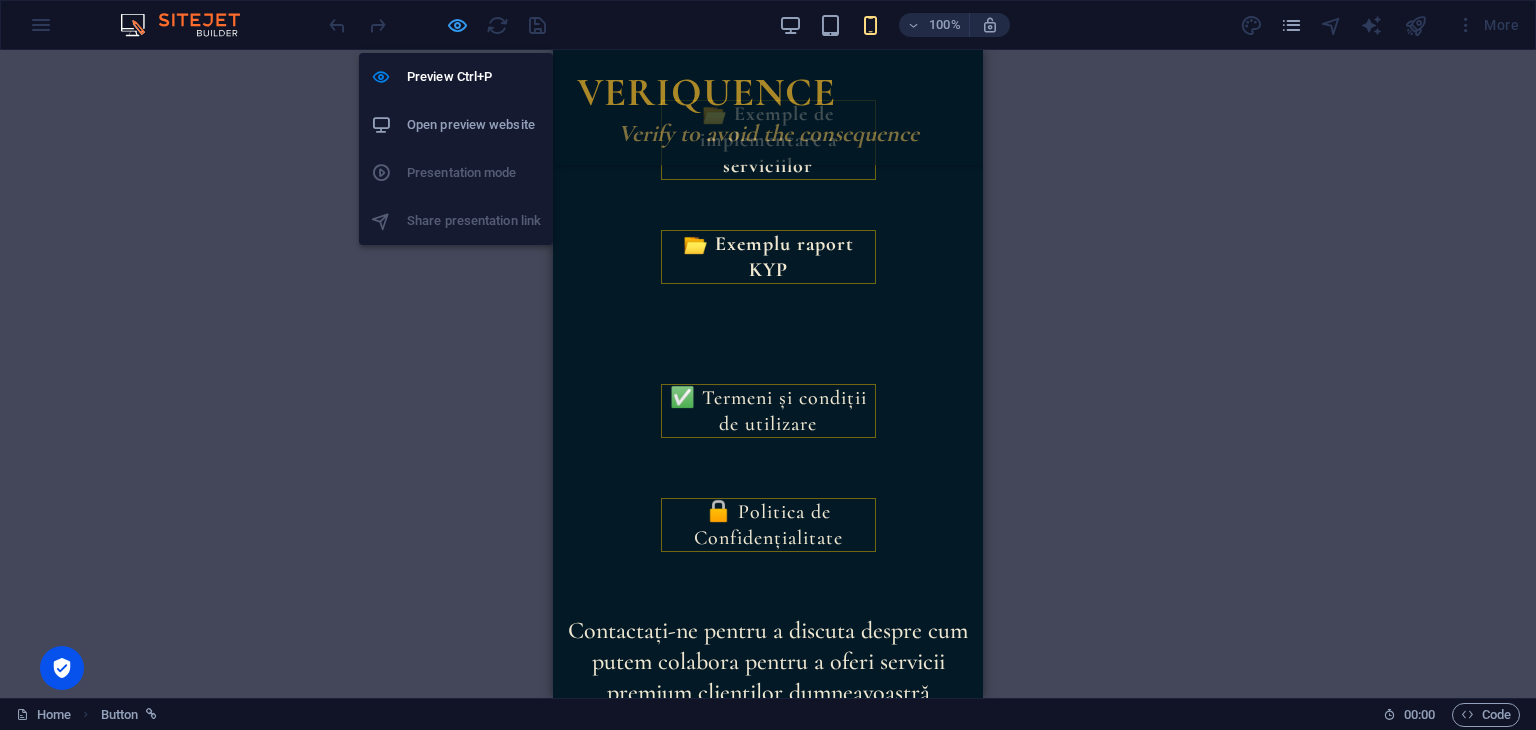 click at bounding box center [457, 25] 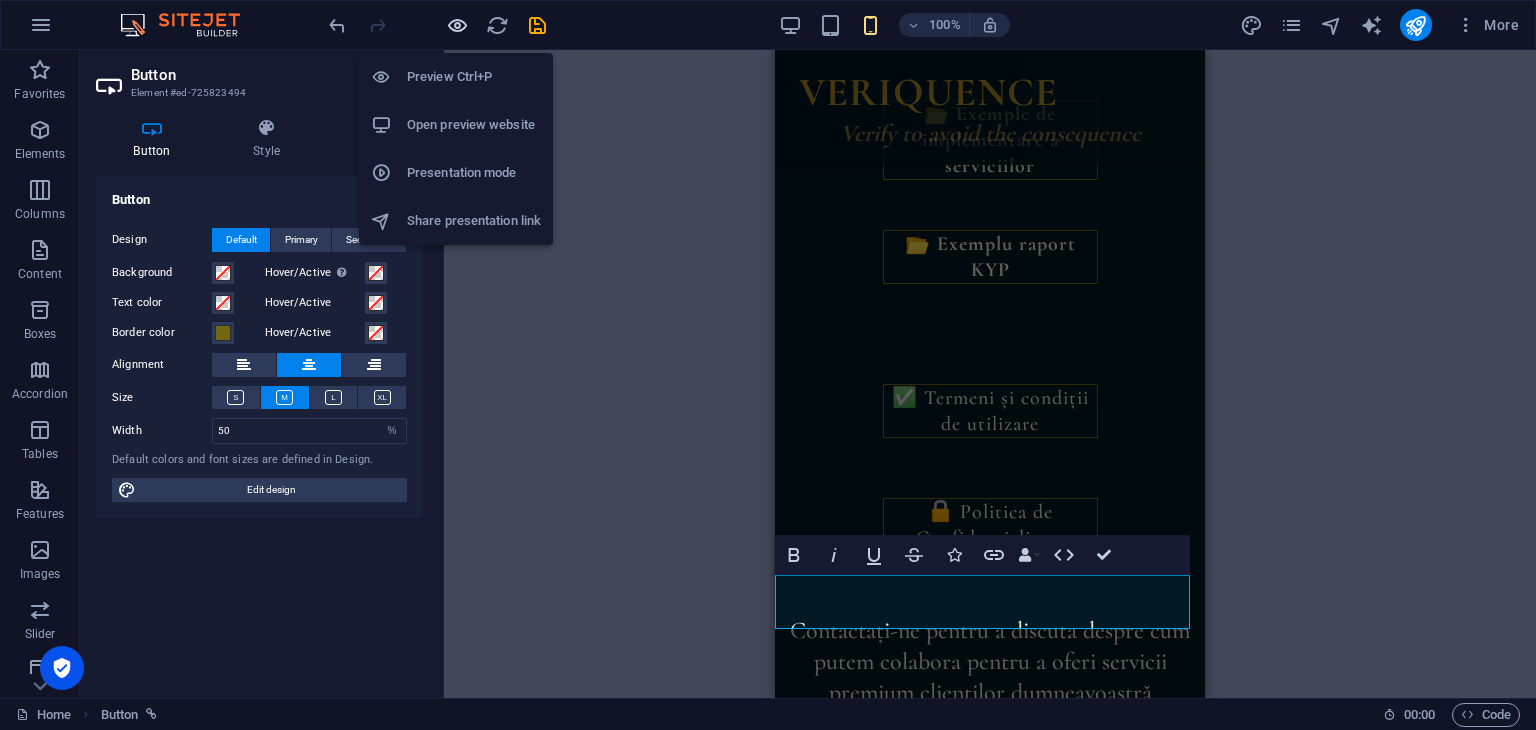 click at bounding box center [457, 25] 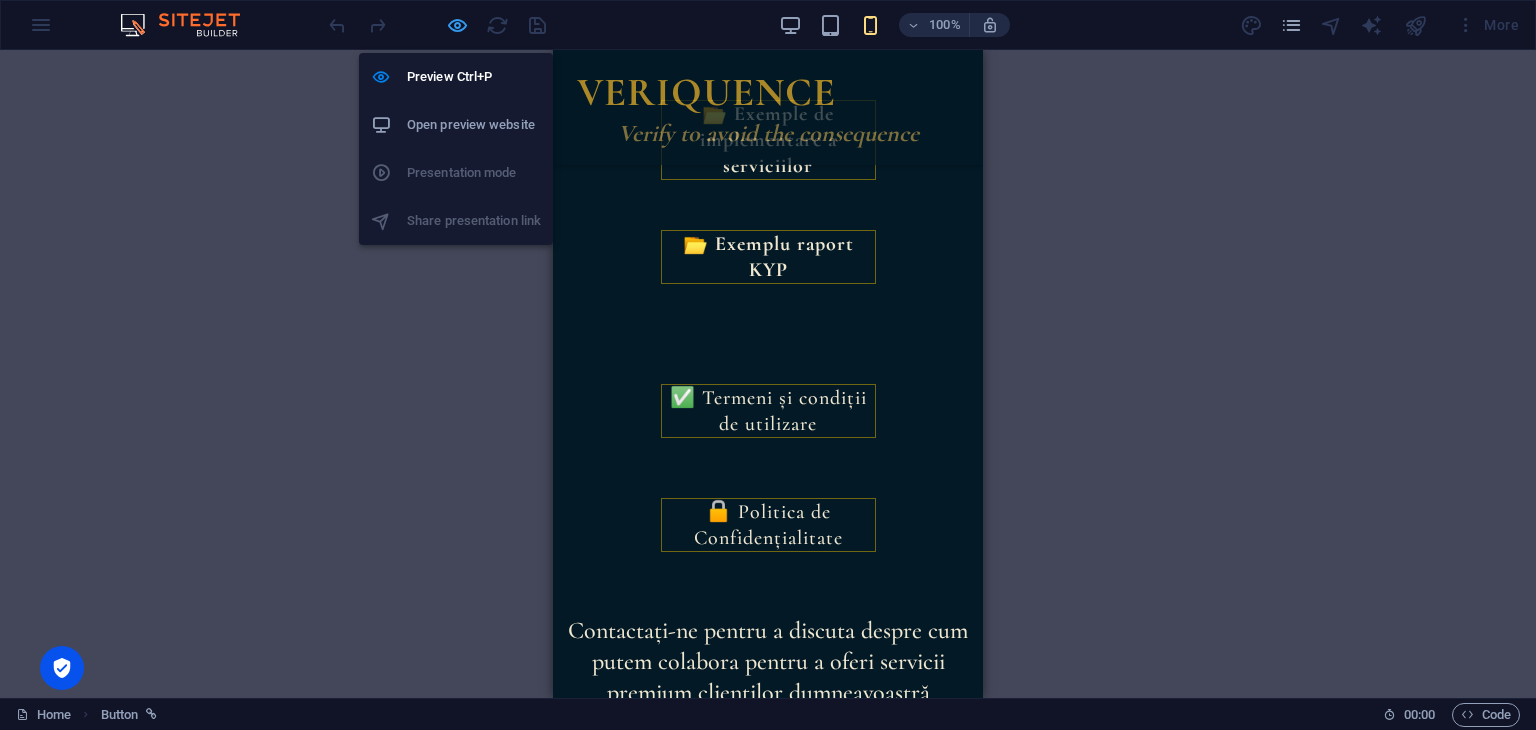 click at bounding box center (457, 25) 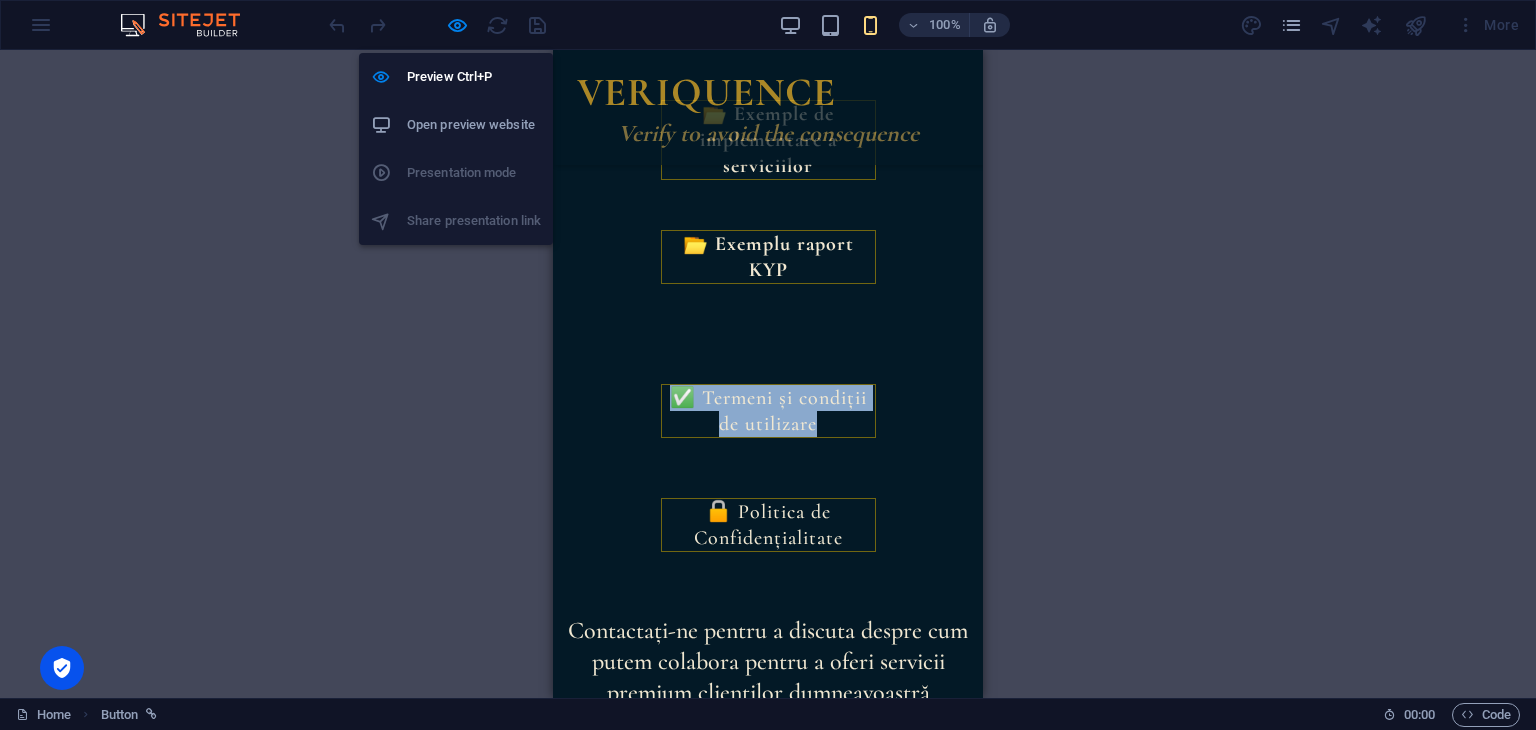select on "%" 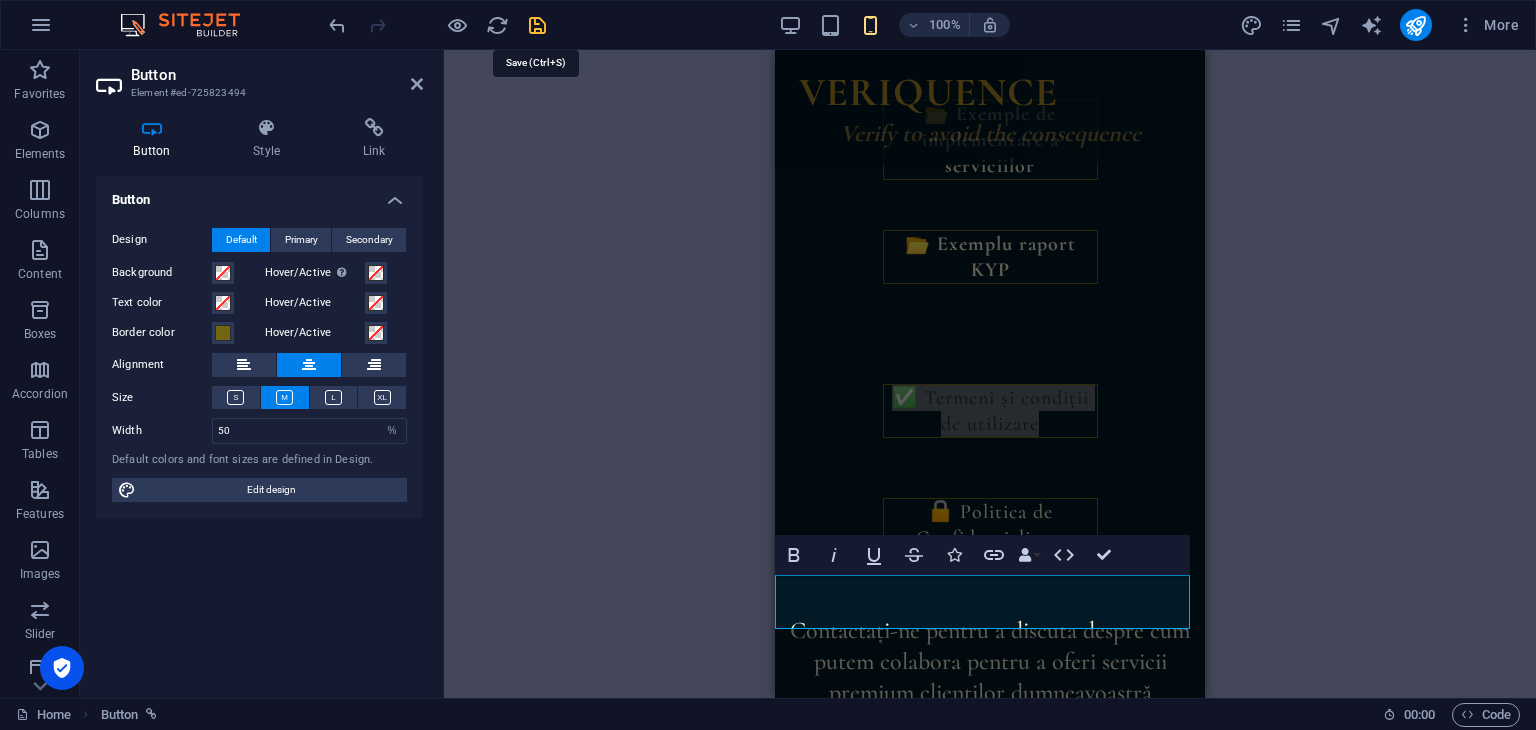 click at bounding box center [537, 25] 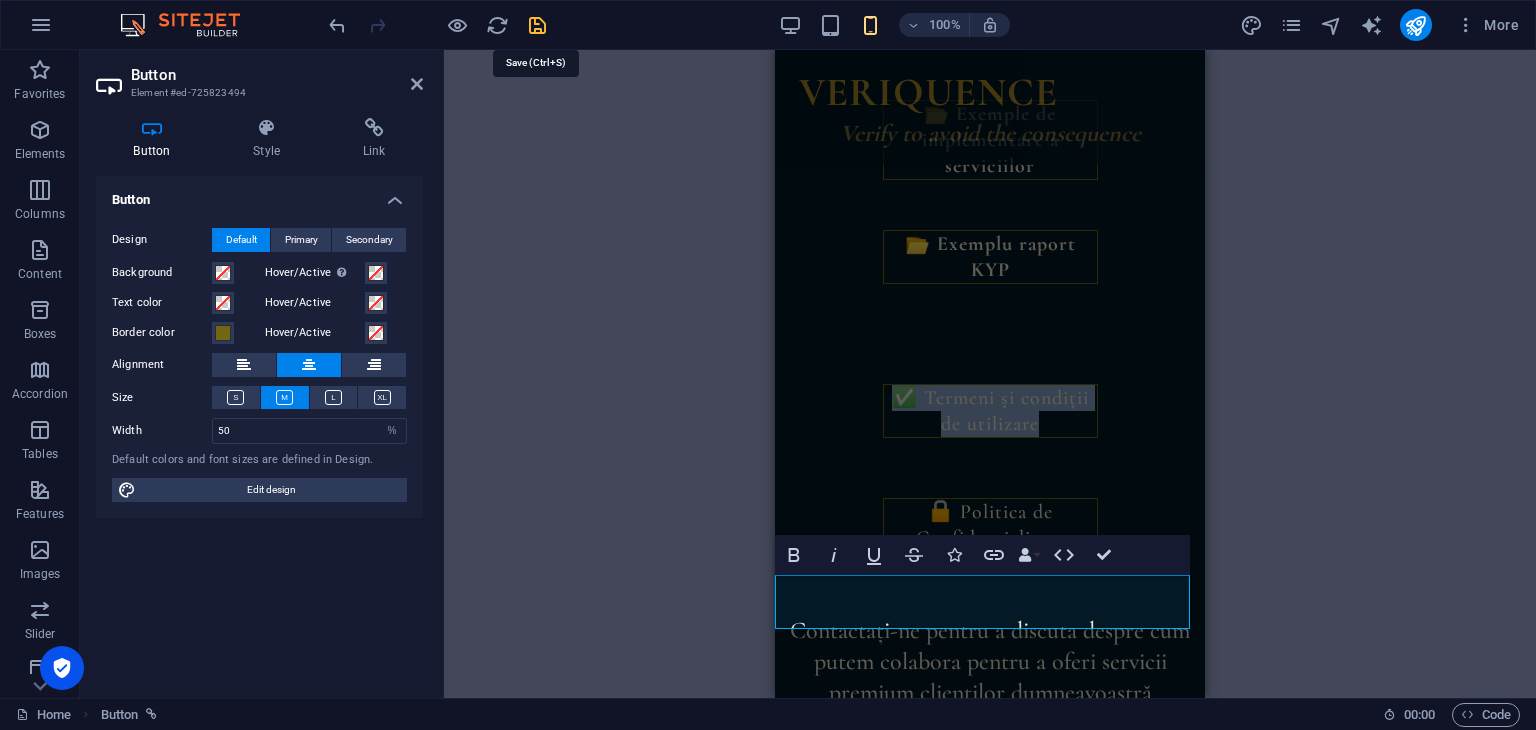 select on "%" 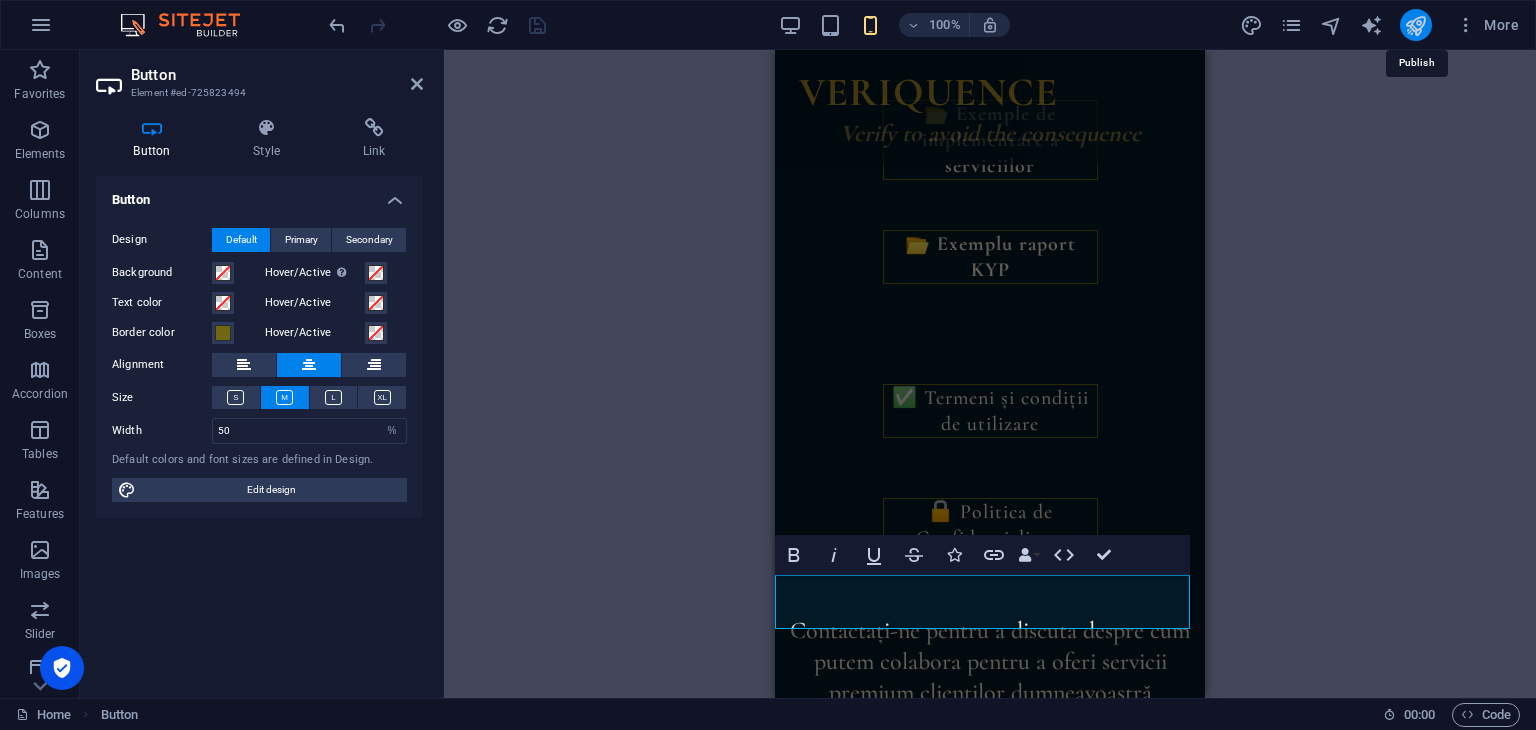 click at bounding box center [1415, 25] 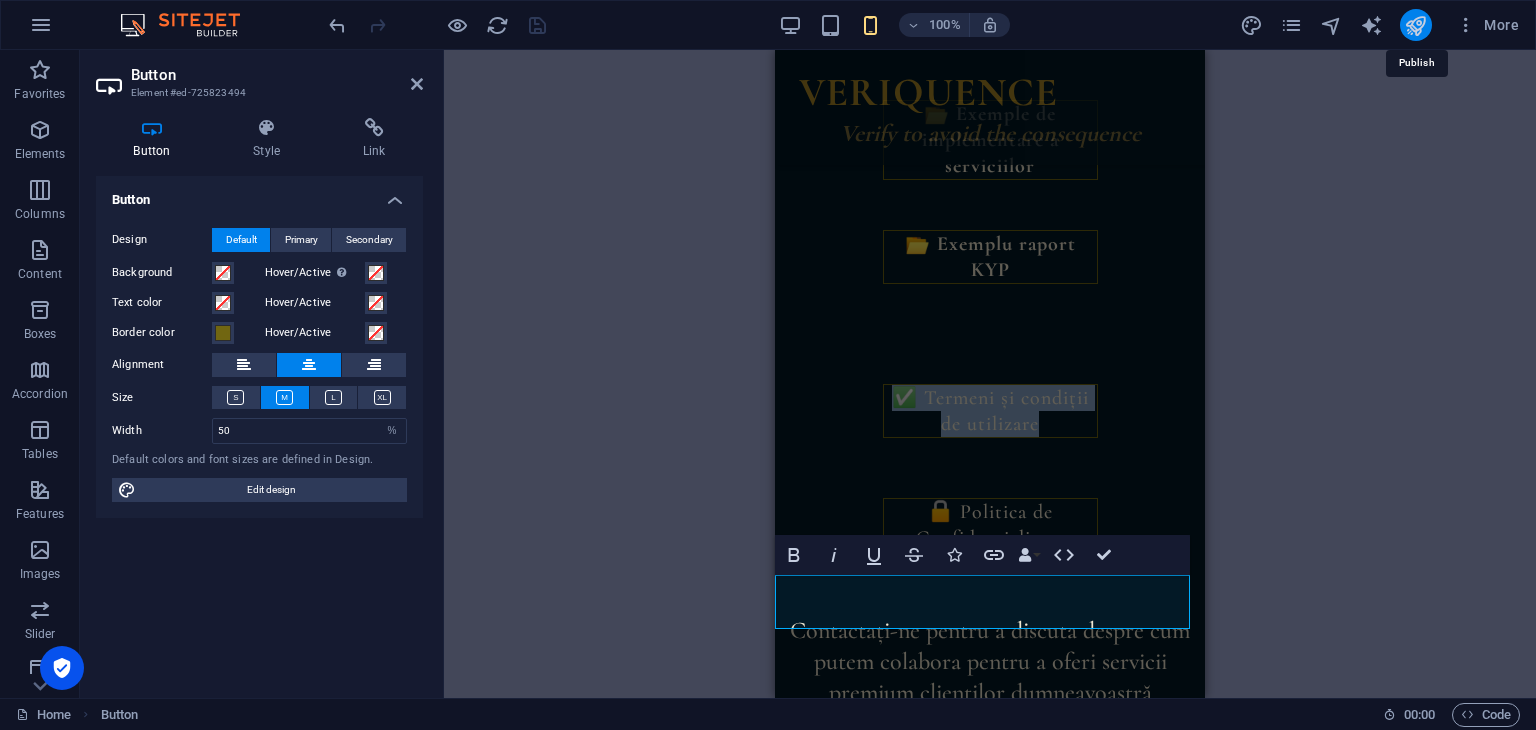 select on "%" 